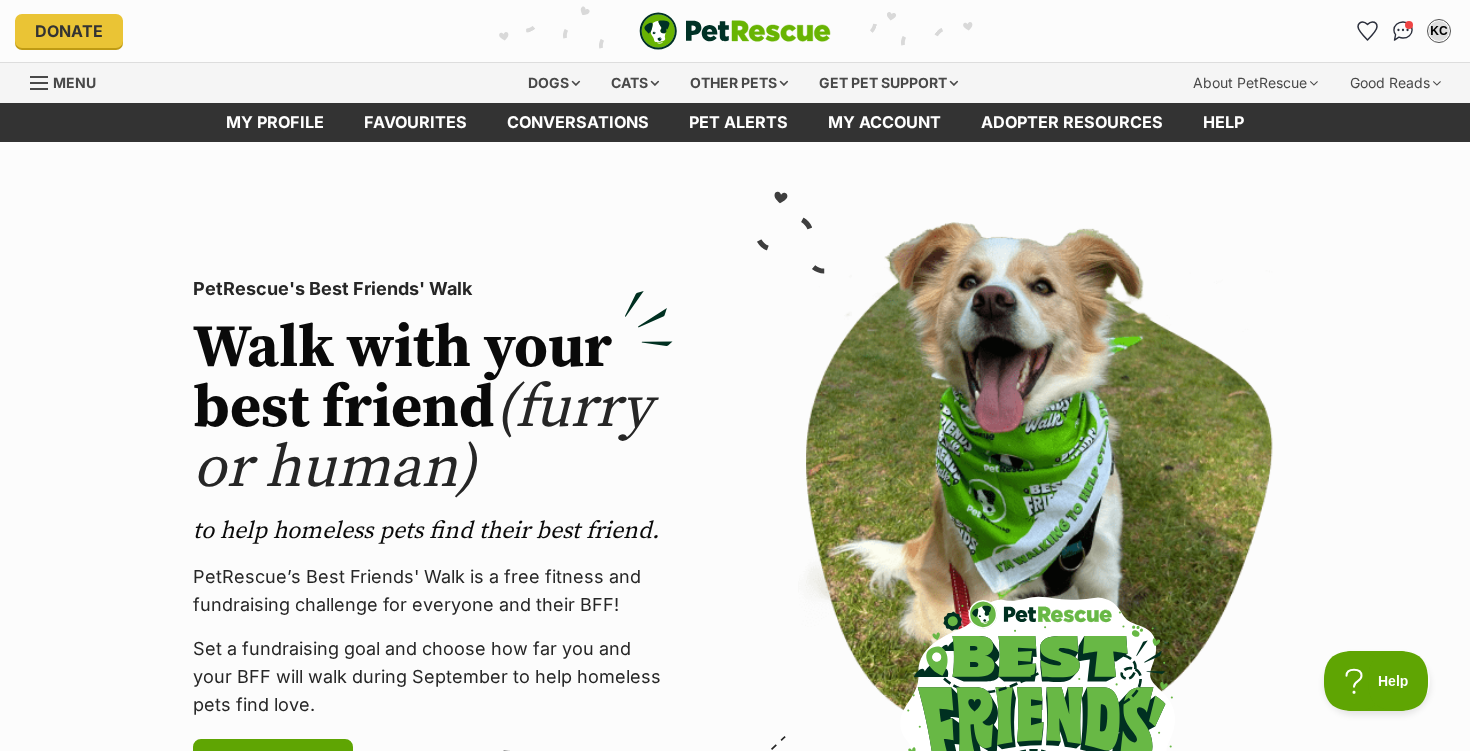 scroll, scrollTop: 0, scrollLeft: 0, axis: both 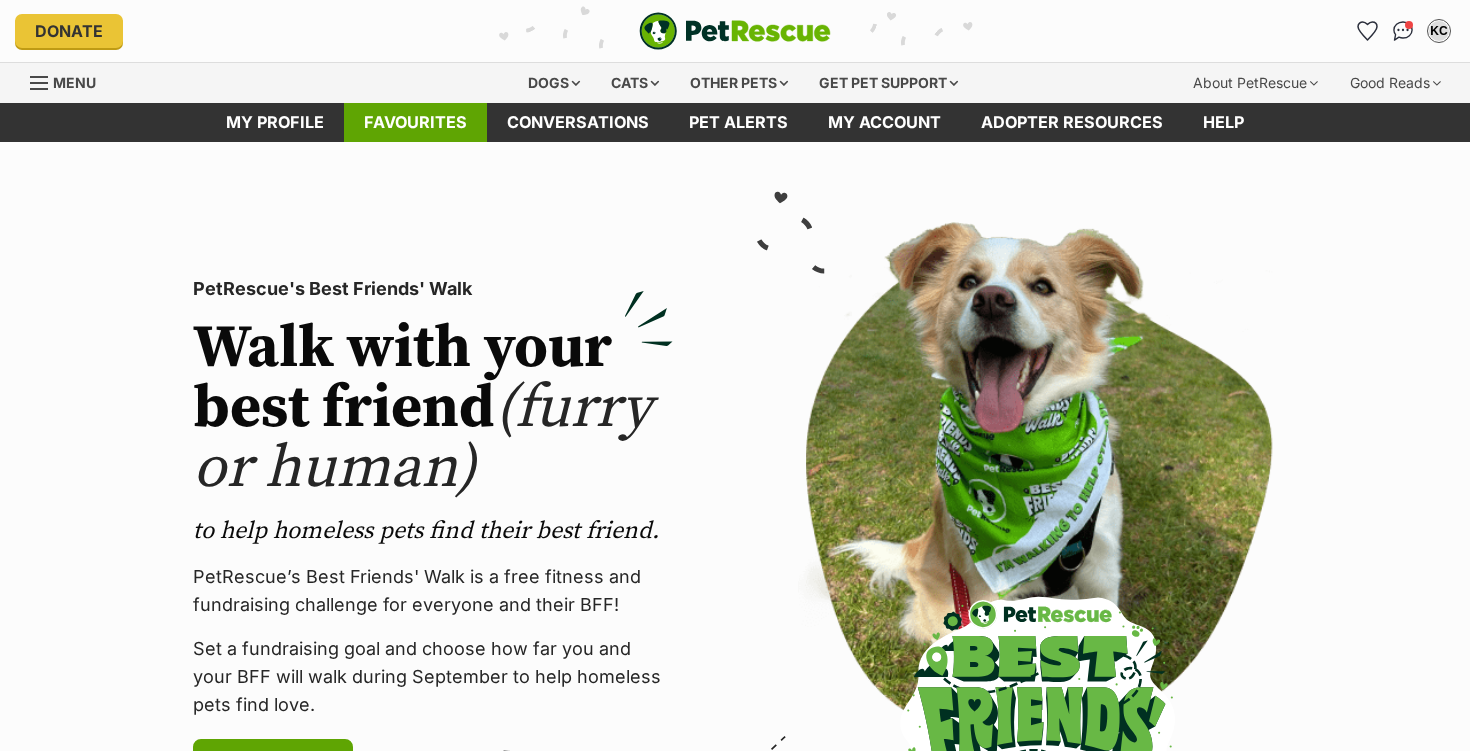 click on "Favourites" at bounding box center [415, 122] 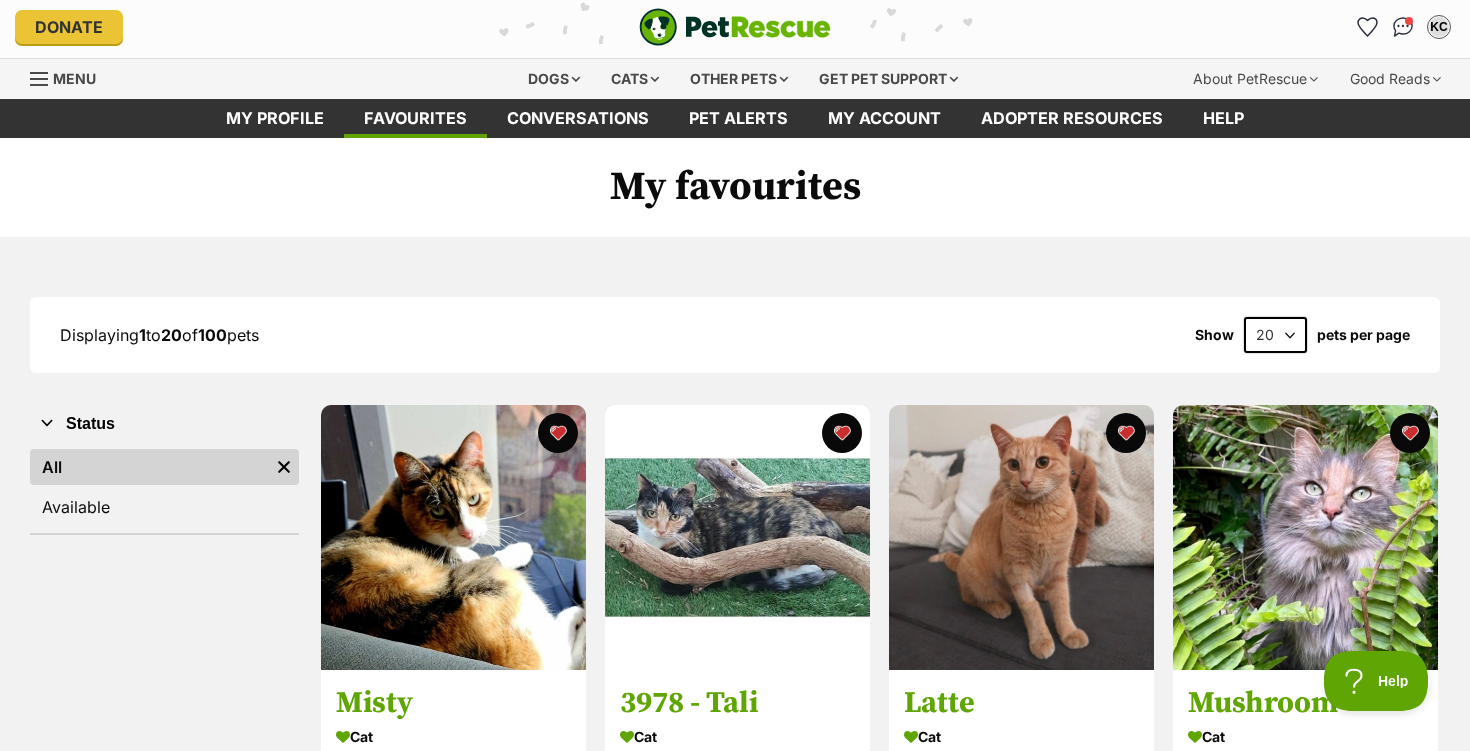 scroll, scrollTop: 1, scrollLeft: 0, axis: vertical 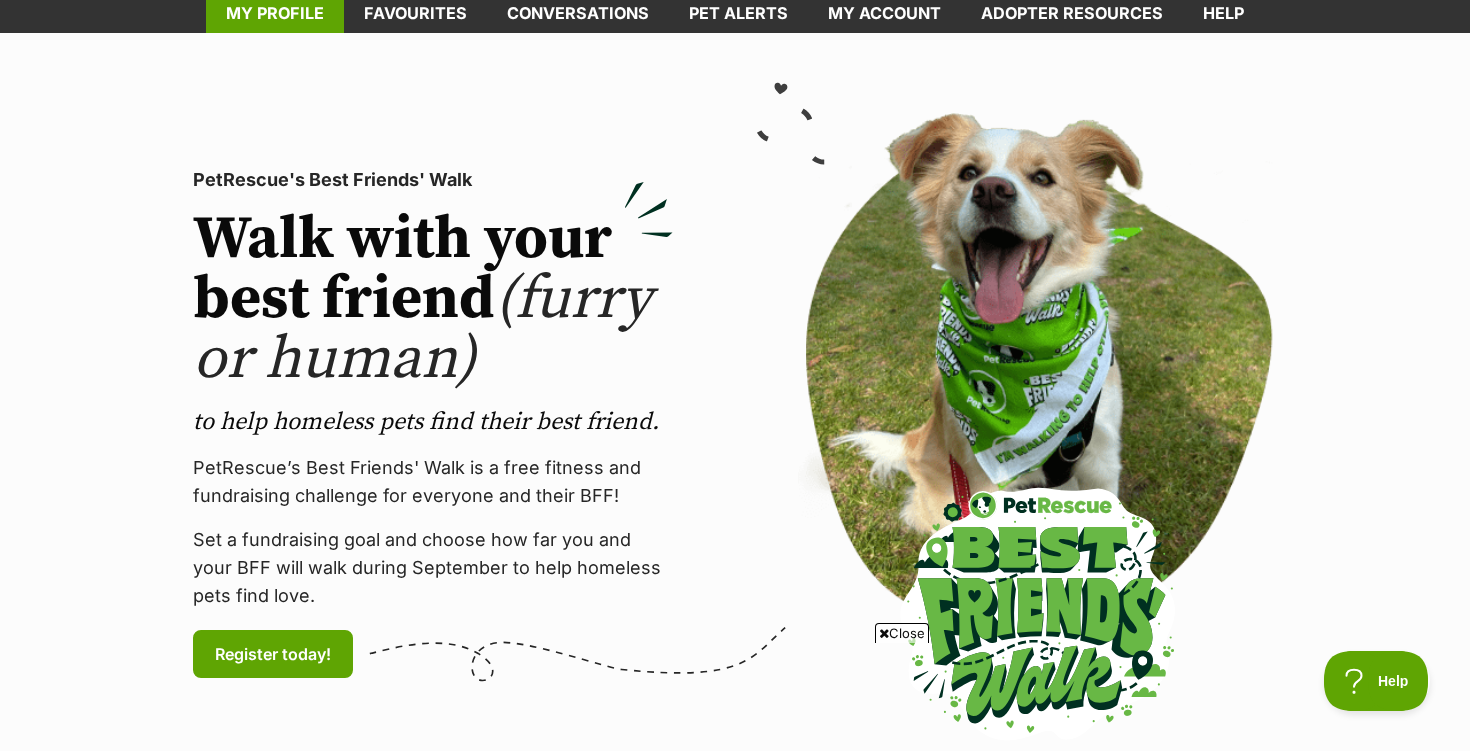 click on "My profile" at bounding box center [275, 13] 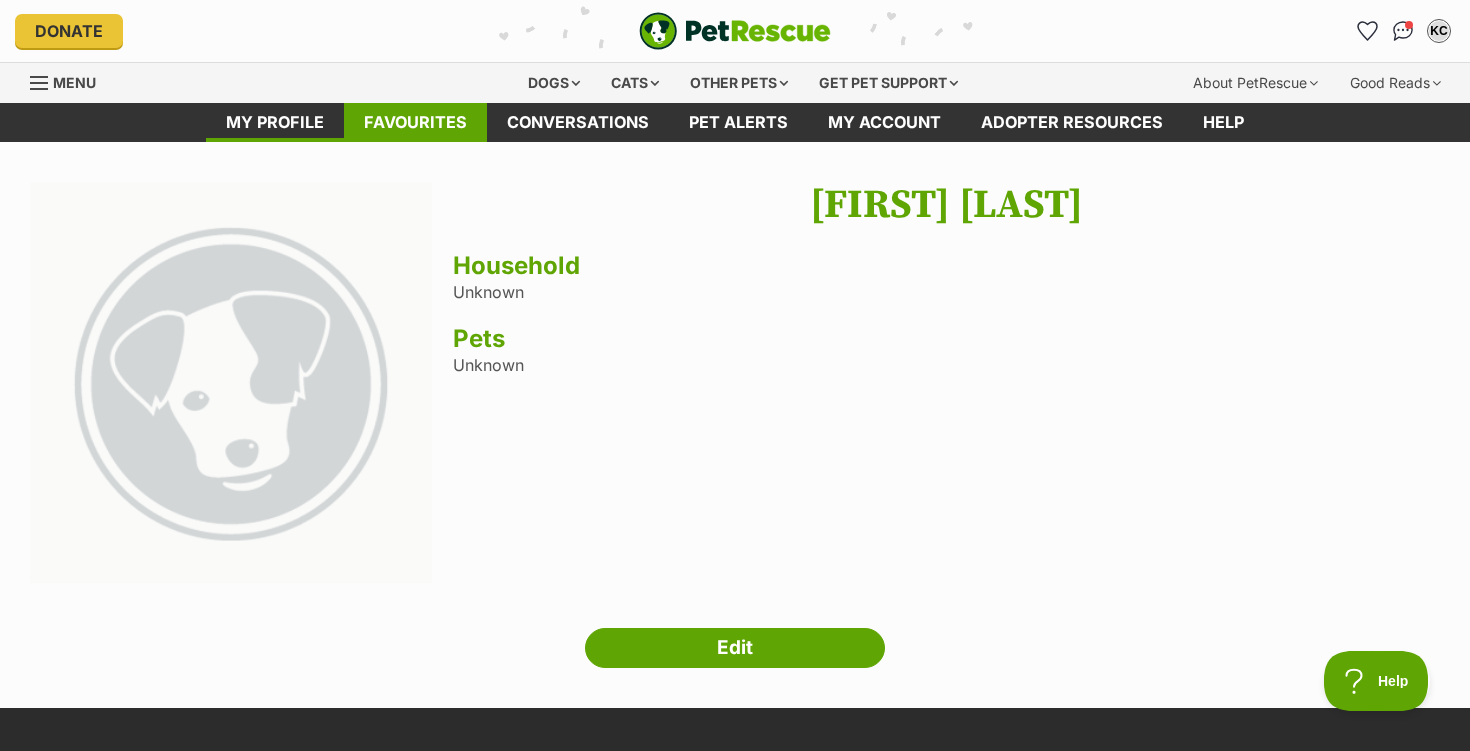 scroll, scrollTop: 0, scrollLeft: 0, axis: both 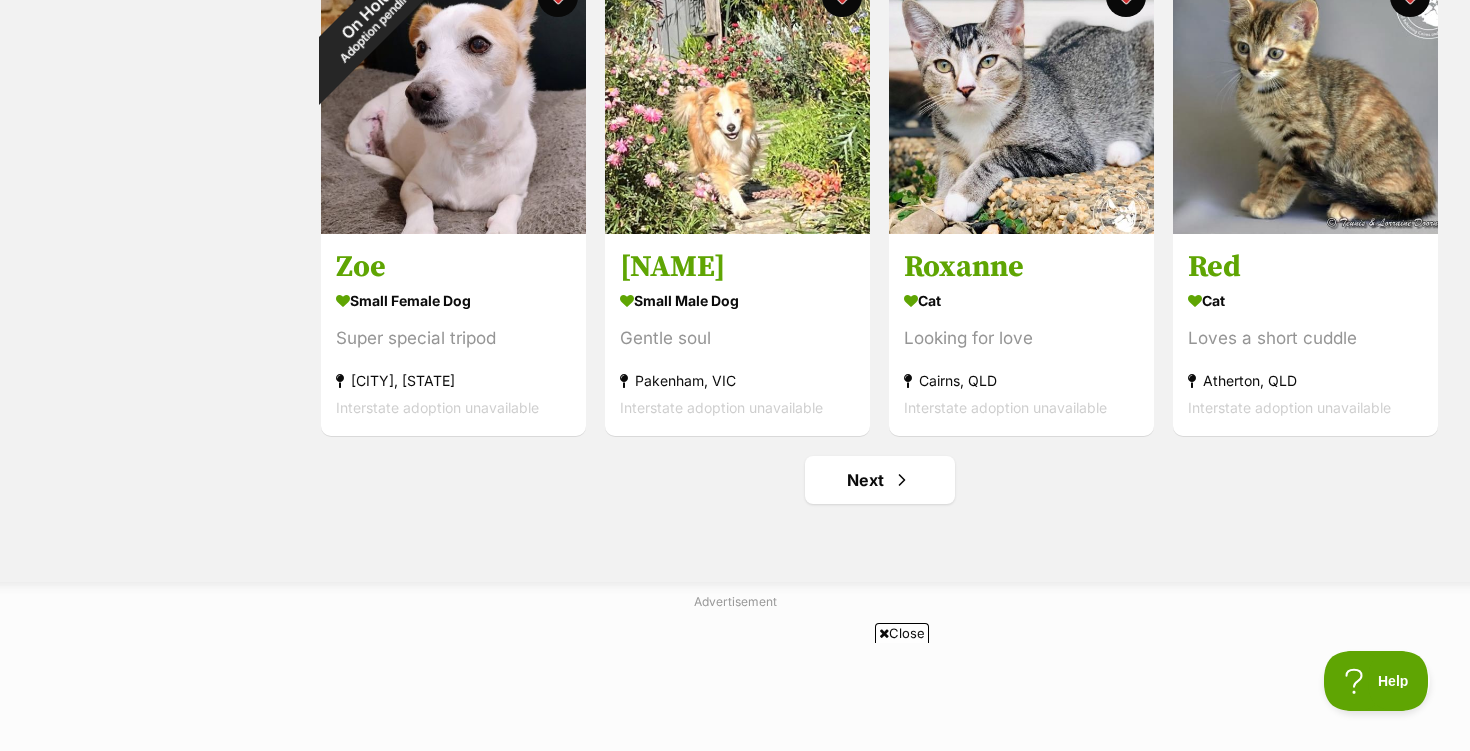 click on "Status
All
Remove filter
Available" at bounding box center [164, -729] 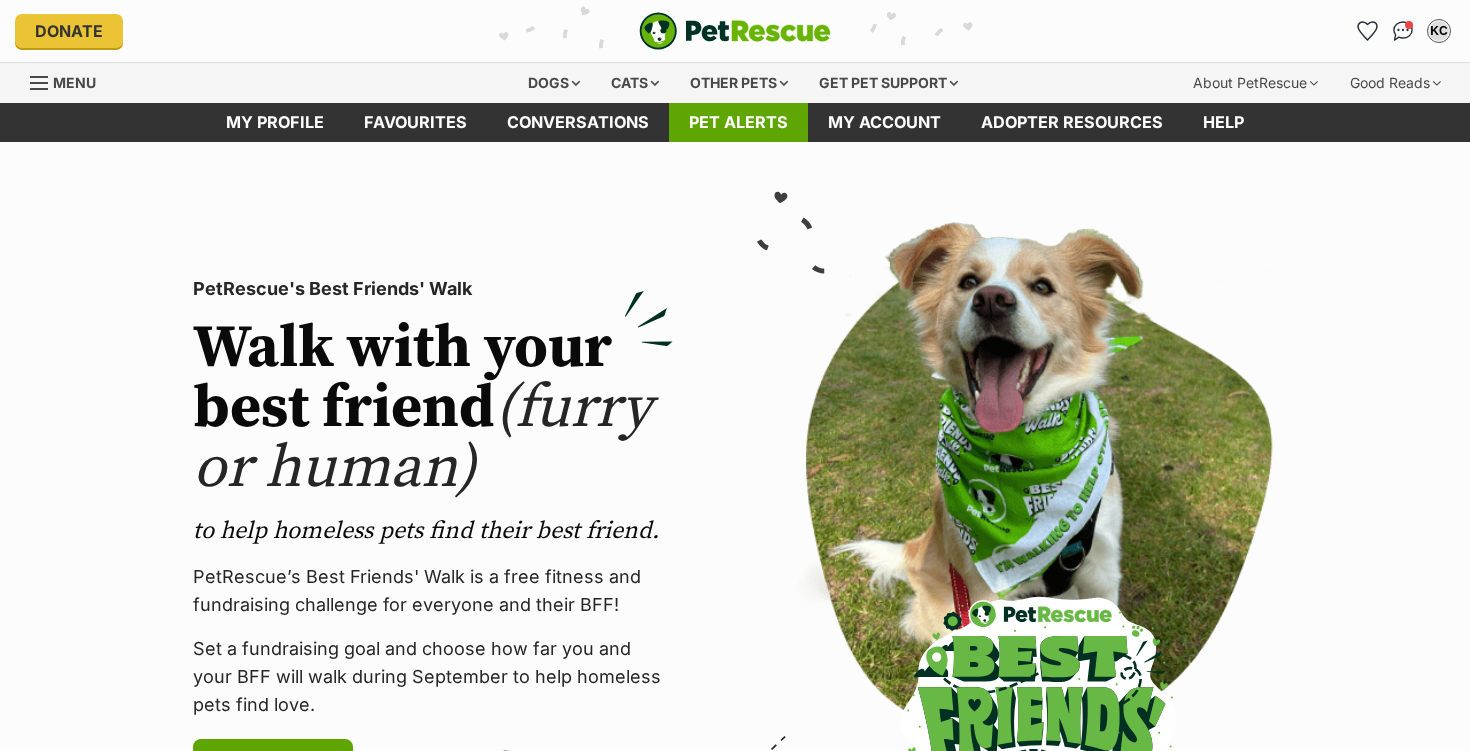scroll, scrollTop: 0, scrollLeft: 0, axis: both 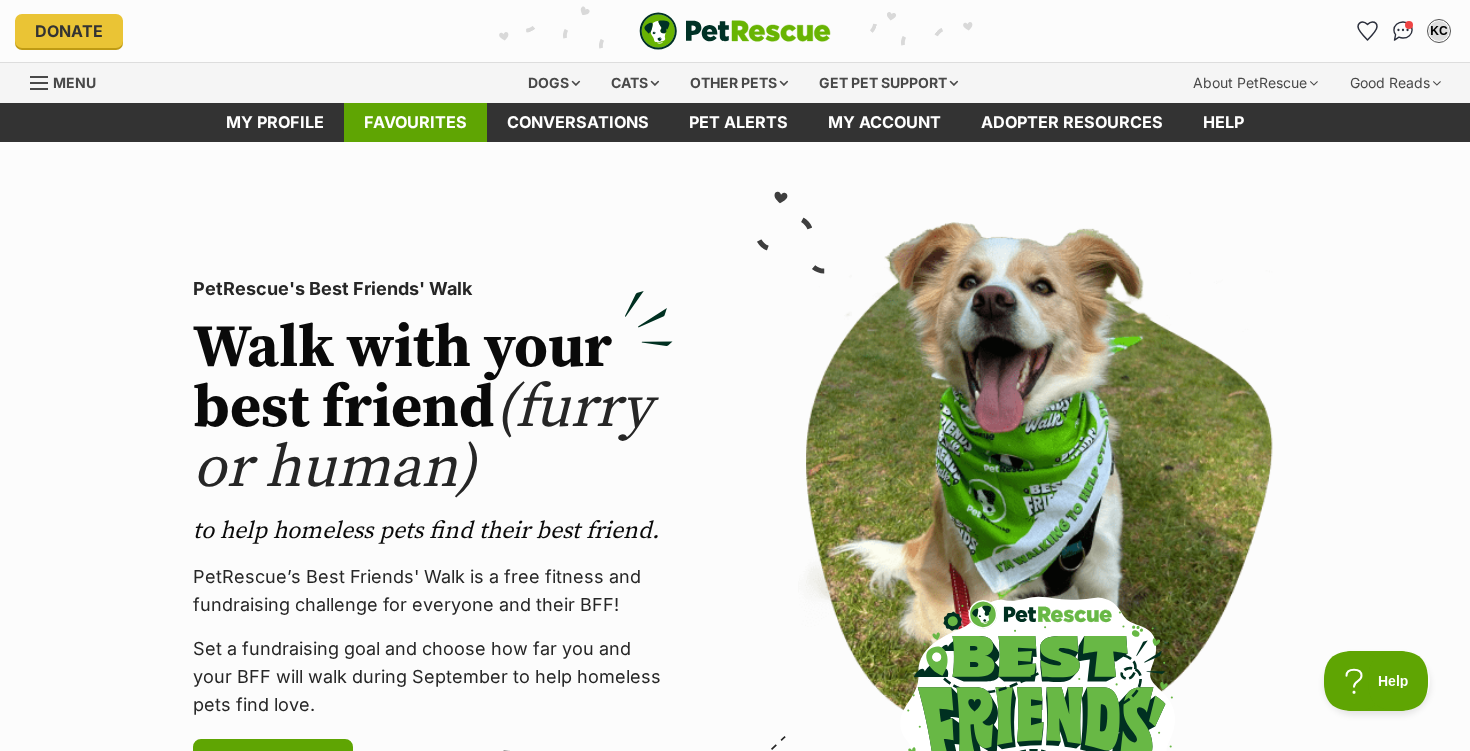 click on "Favourites" at bounding box center (415, 122) 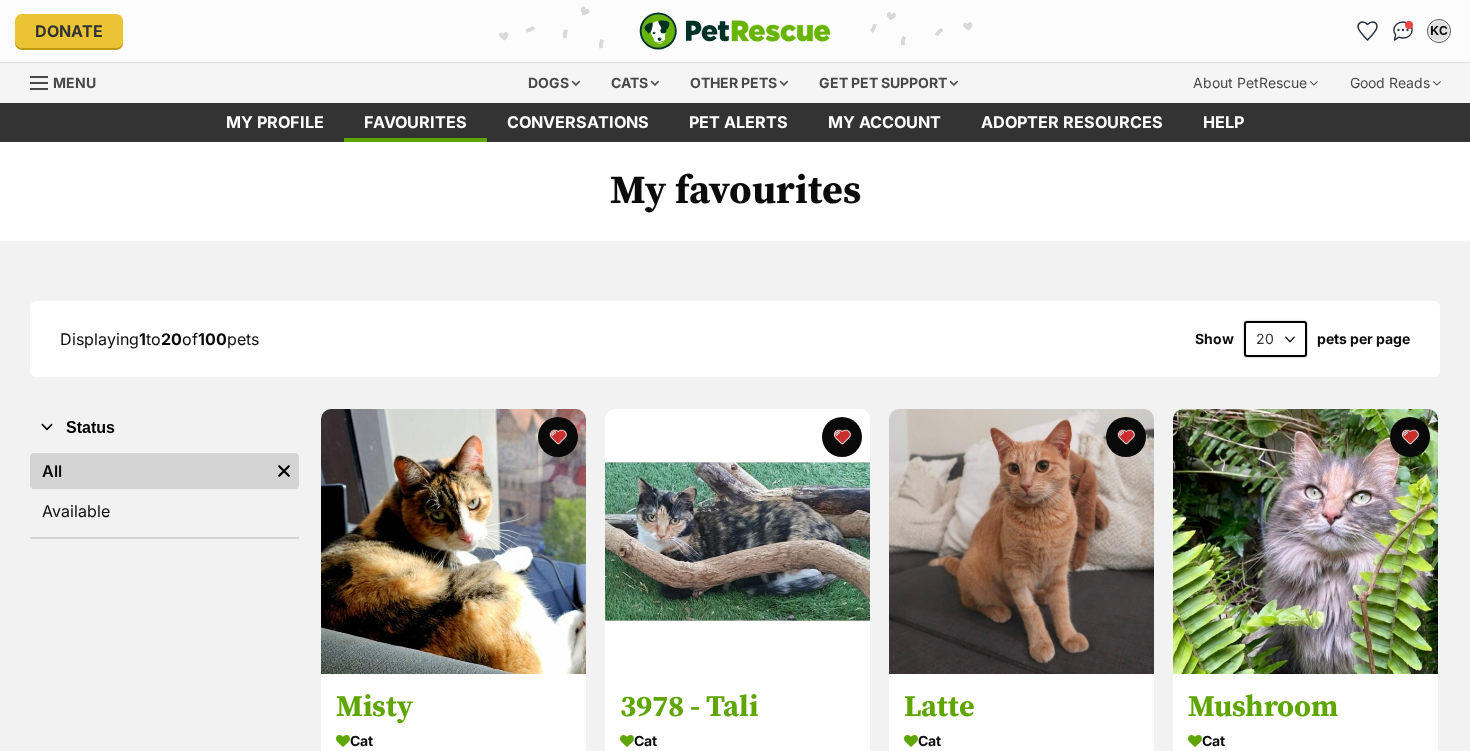 scroll, scrollTop: 0, scrollLeft: 0, axis: both 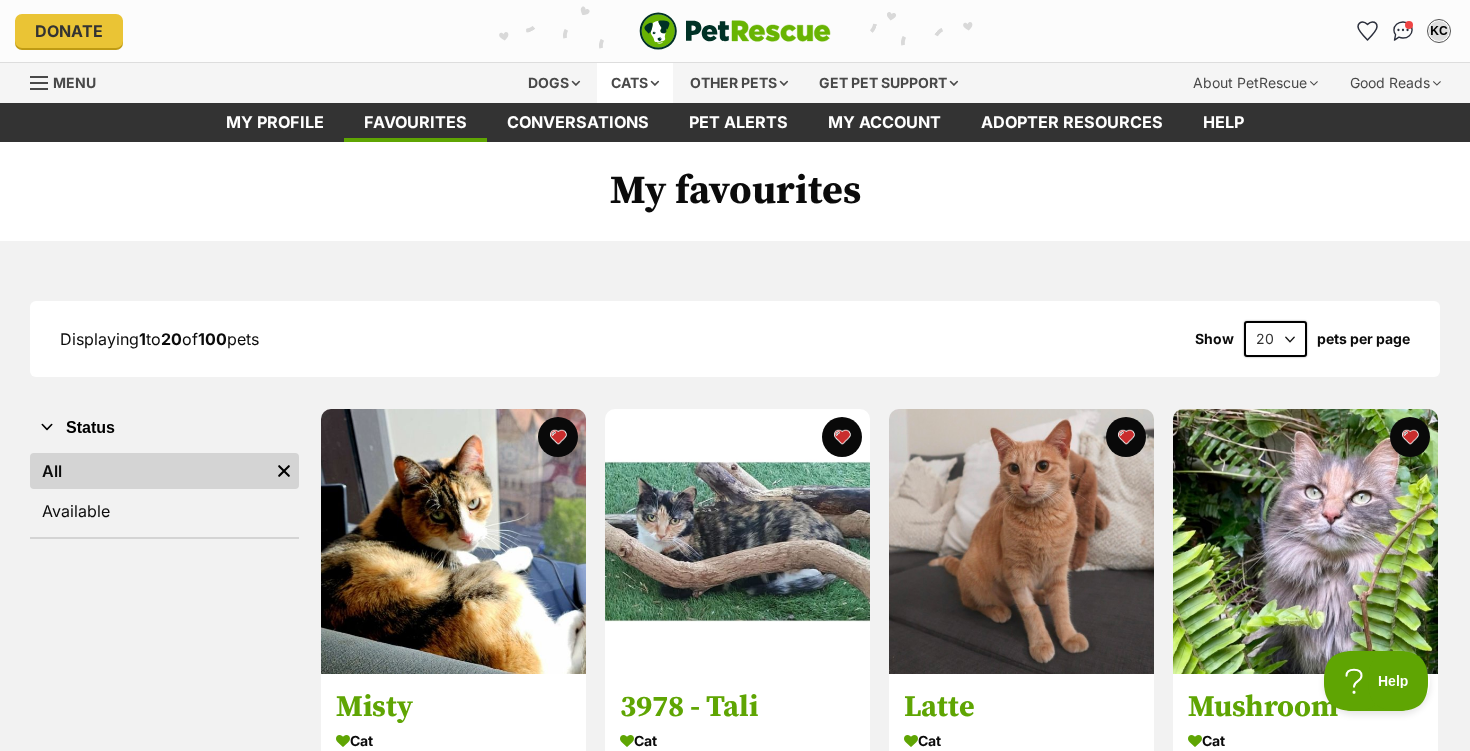 click on "Cats" at bounding box center (635, 83) 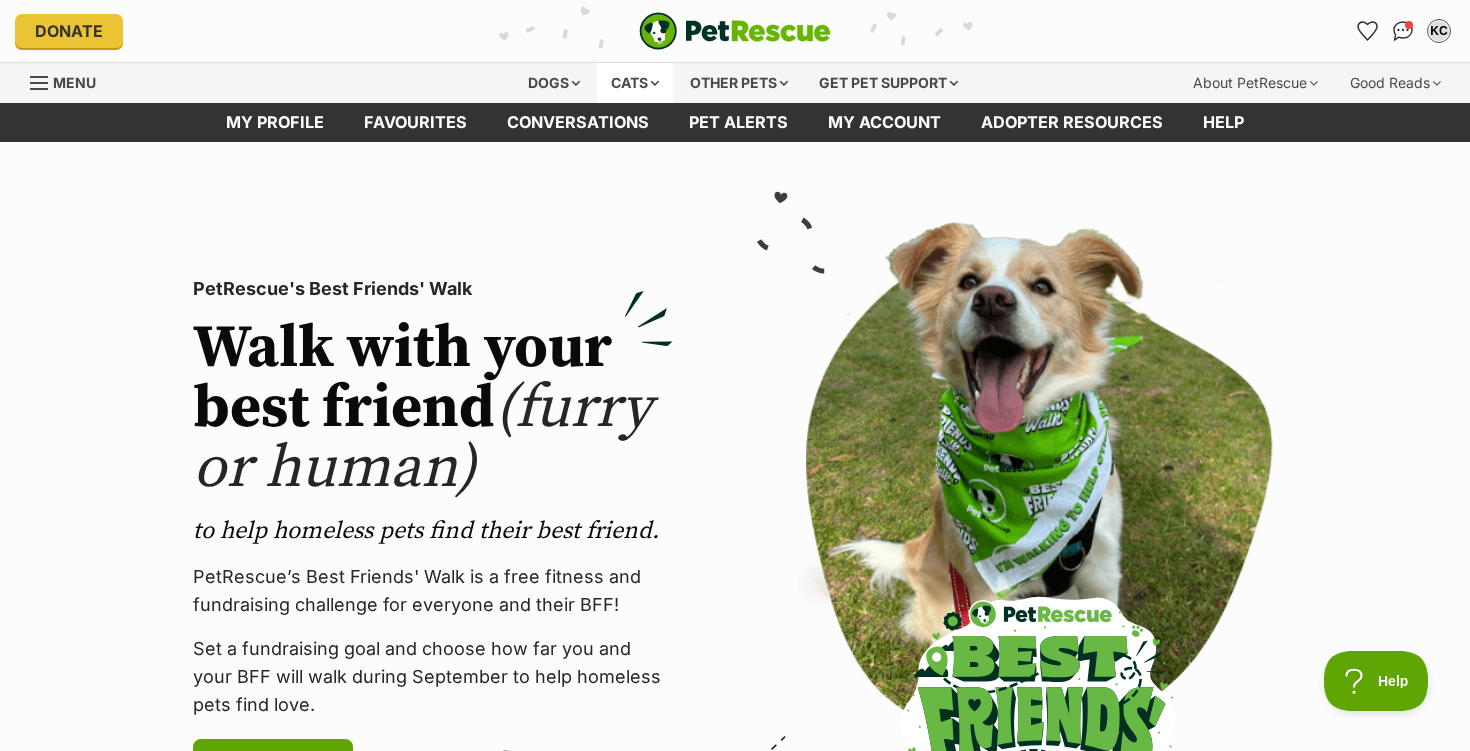 scroll, scrollTop: 0, scrollLeft: 0, axis: both 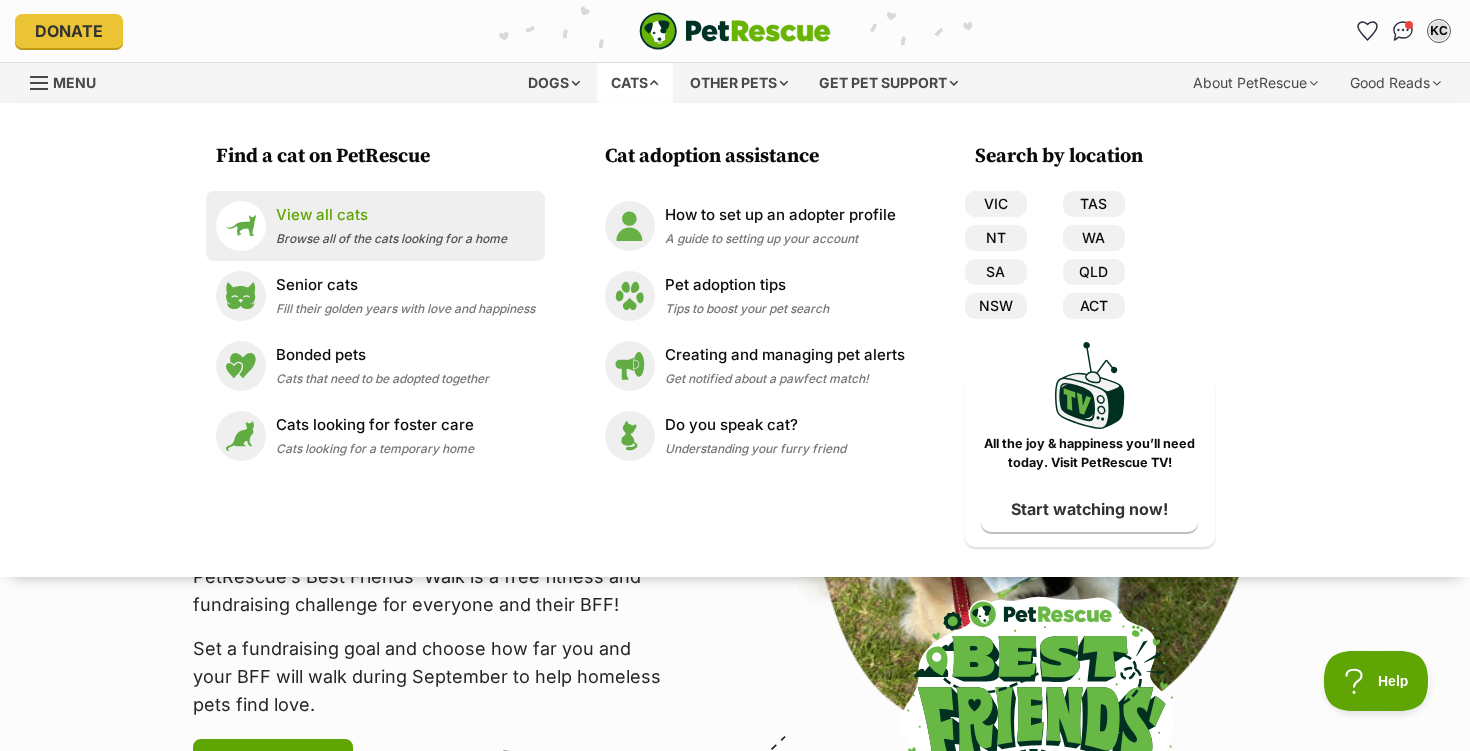 click on "Browse all of the cats looking for a home" at bounding box center [391, 238] 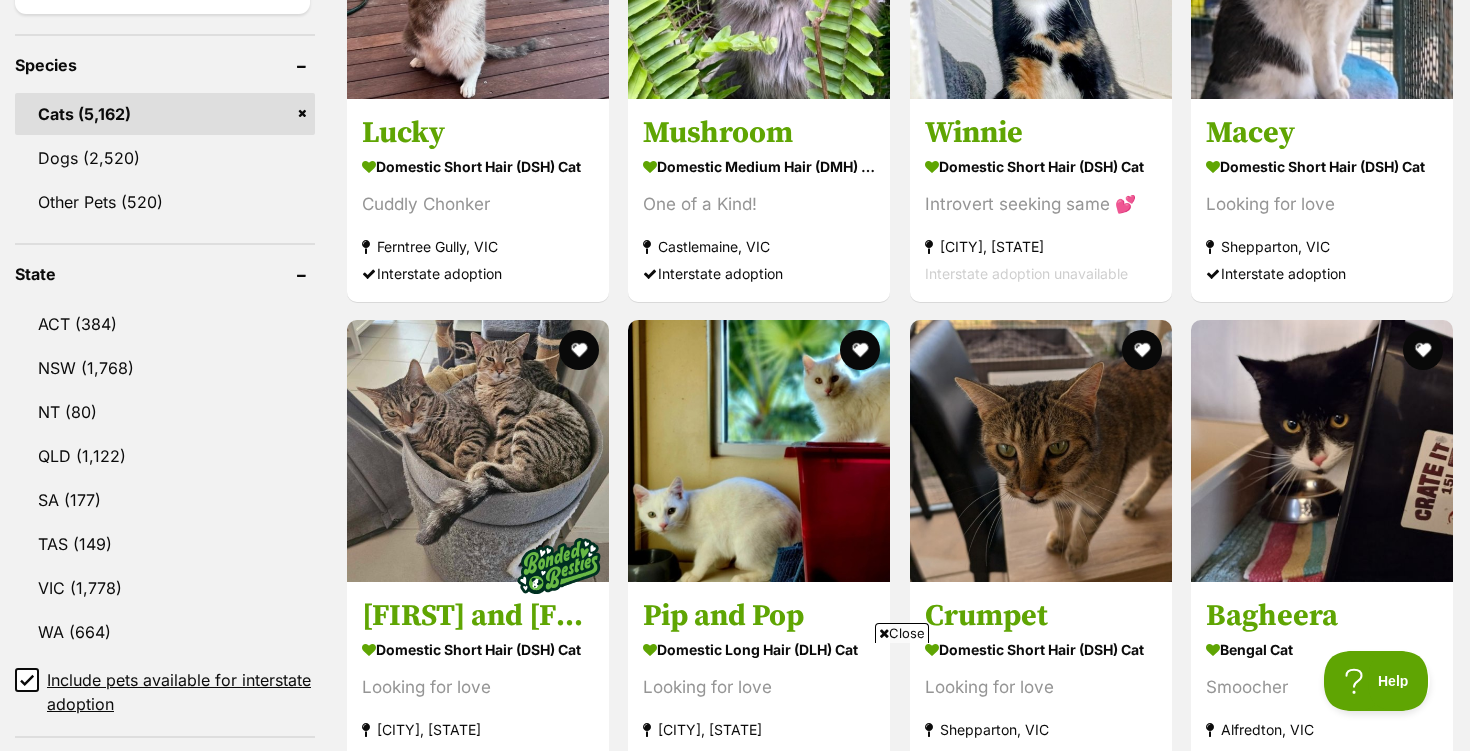 scroll, scrollTop: 810, scrollLeft: 0, axis: vertical 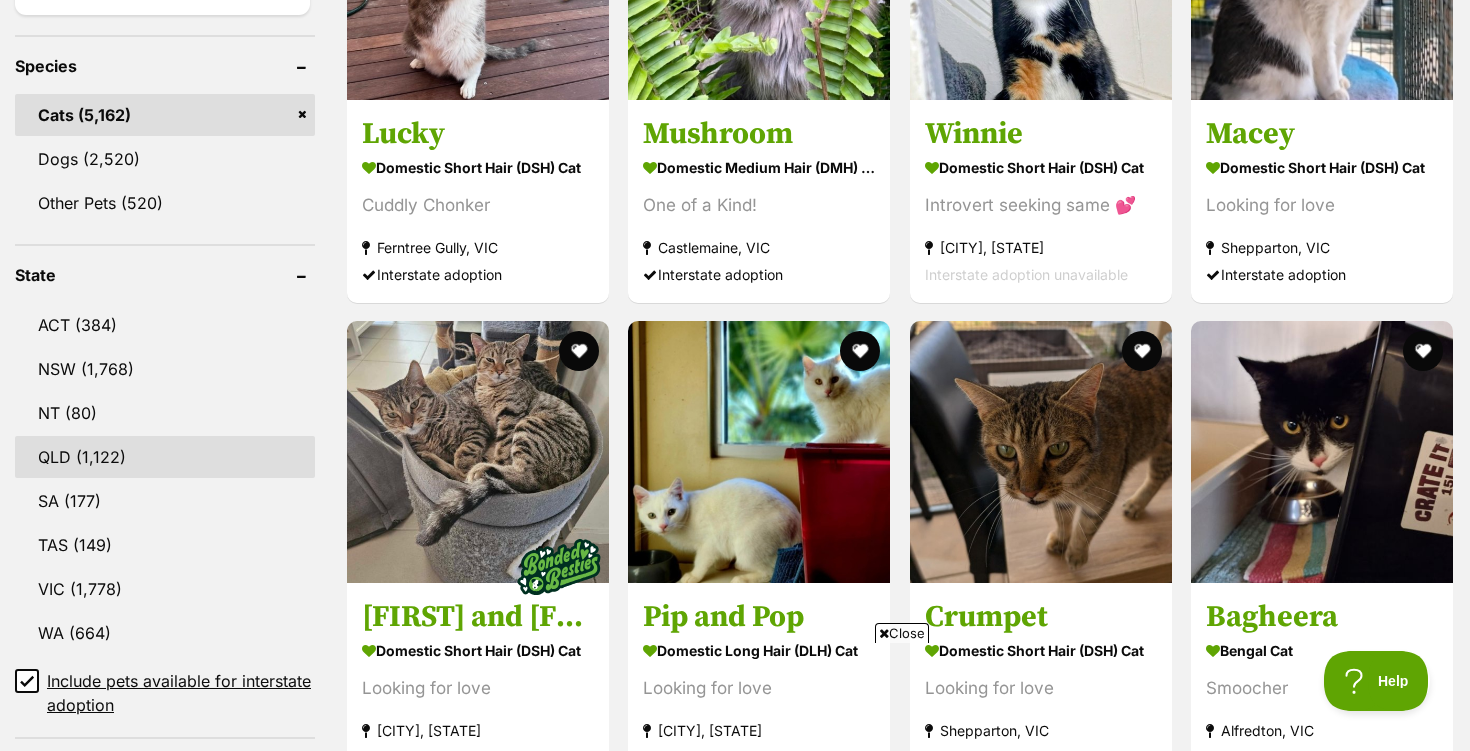click on "QLD (1,122)" at bounding box center (165, 457) 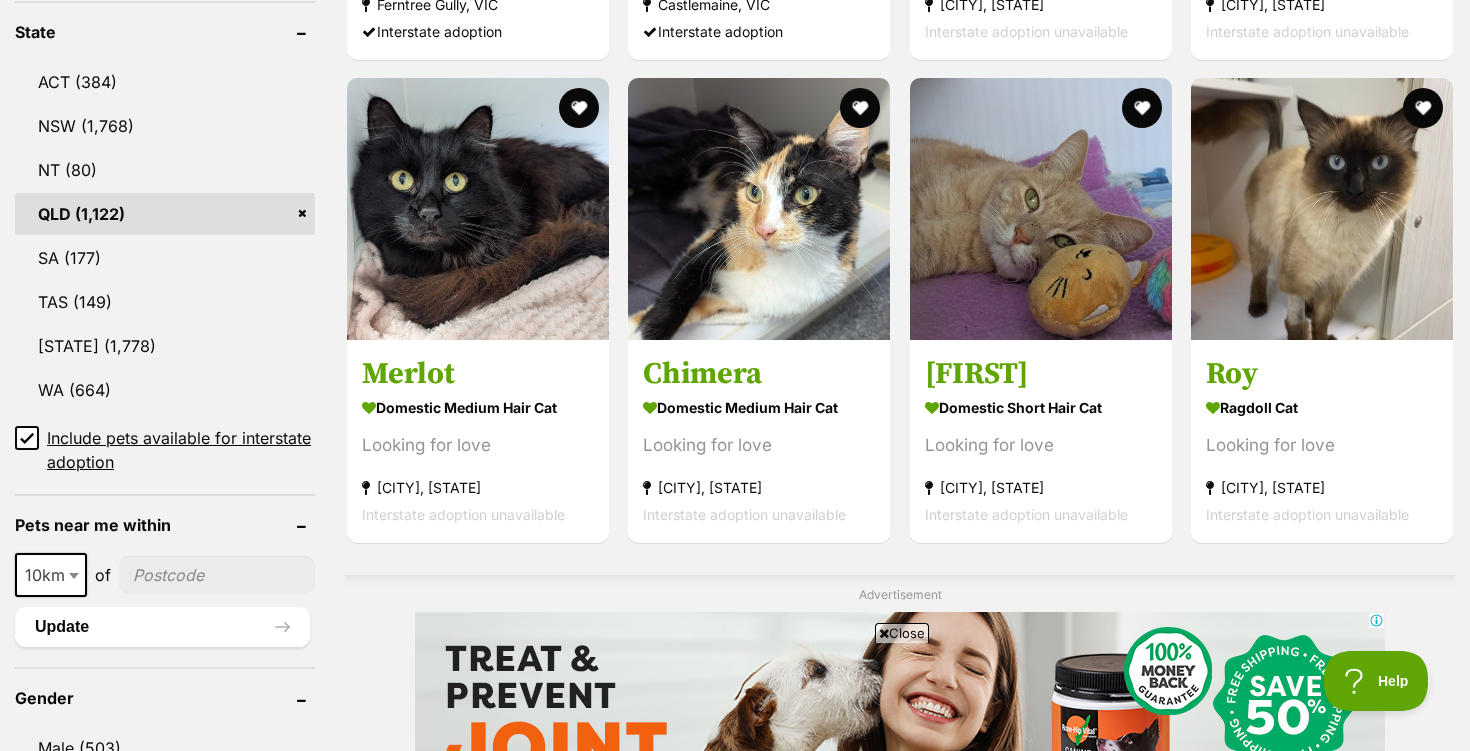 scroll, scrollTop: 1058, scrollLeft: 0, axis: vertical 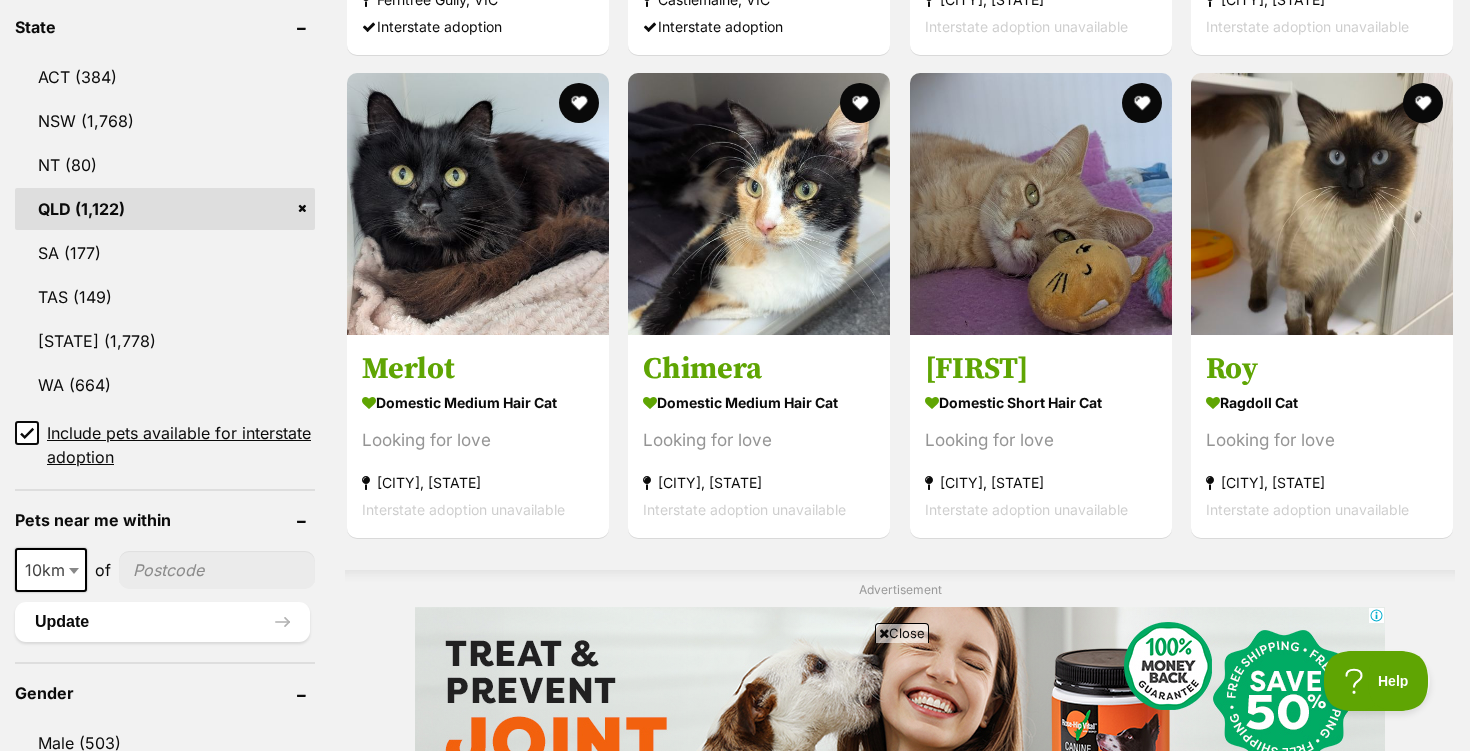 click at bounding box center [76, 570] 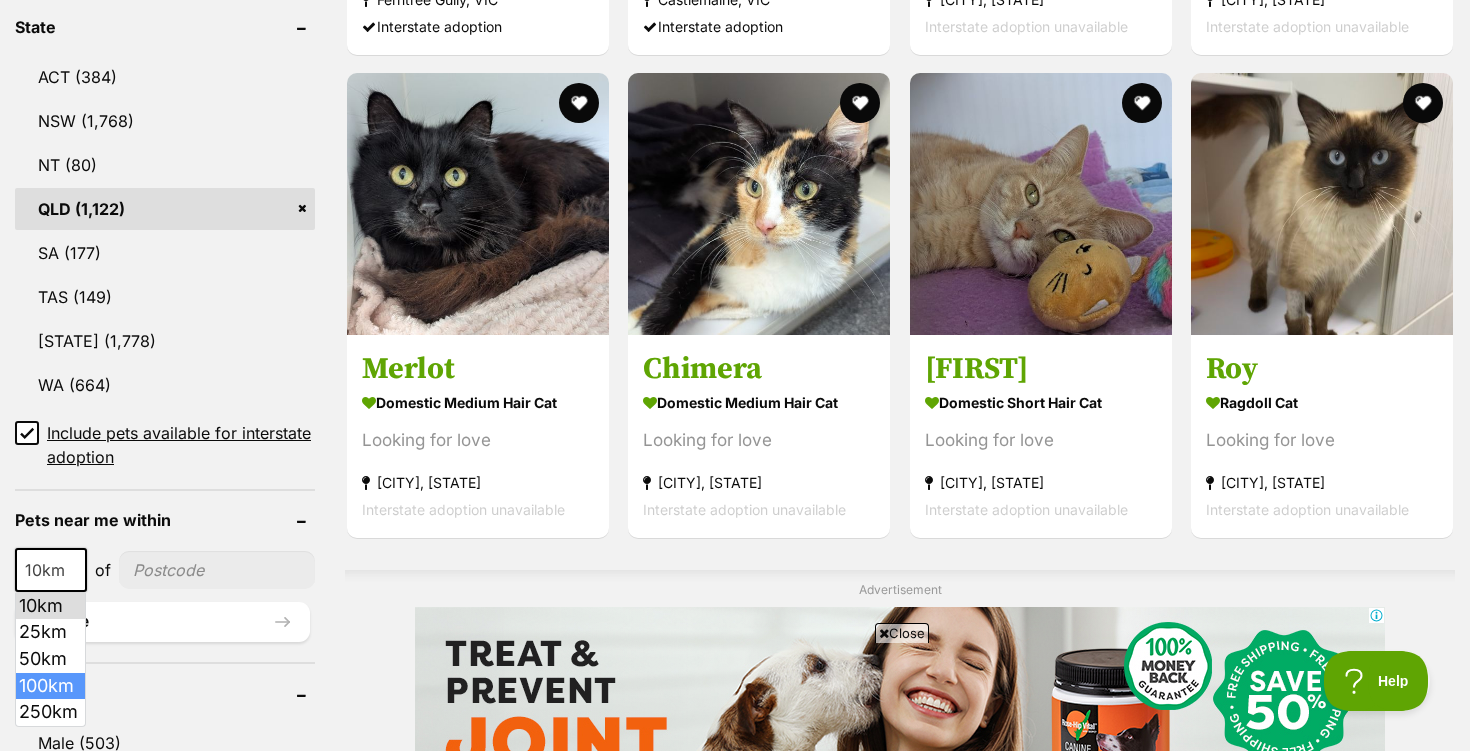 select on "100" 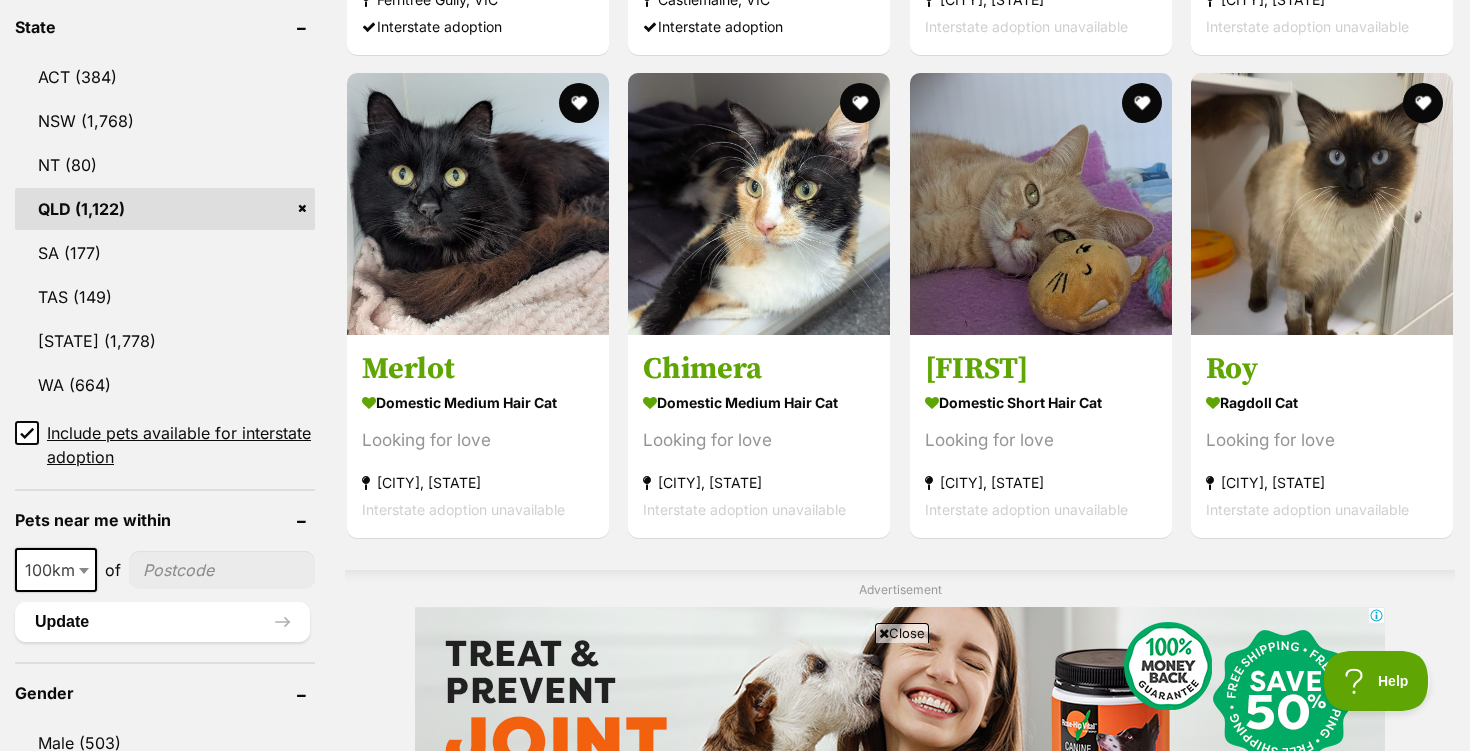 click at bounding box center [222, 570] 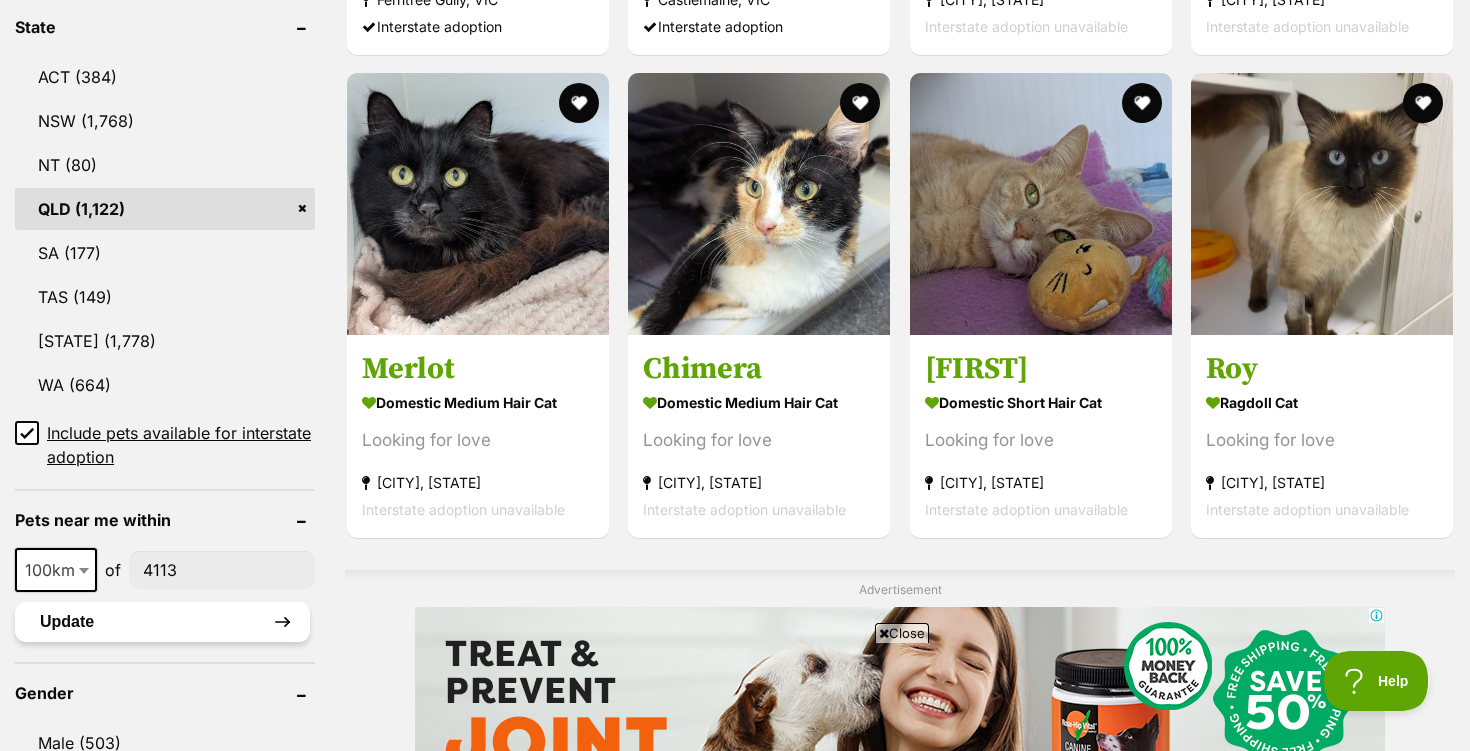 type on "4113" 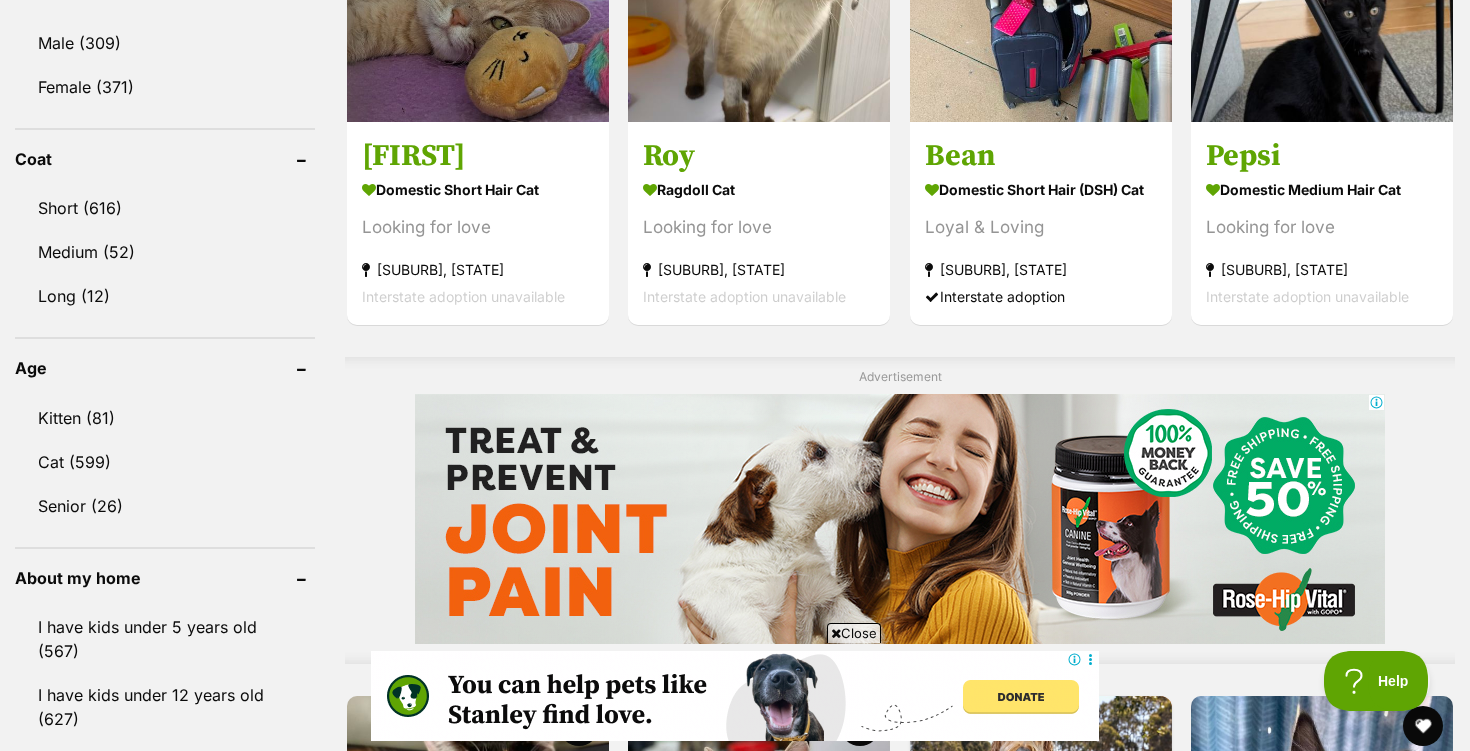 scroll, scrollTop: 1273, scrollLeft: 0, axis: vertical 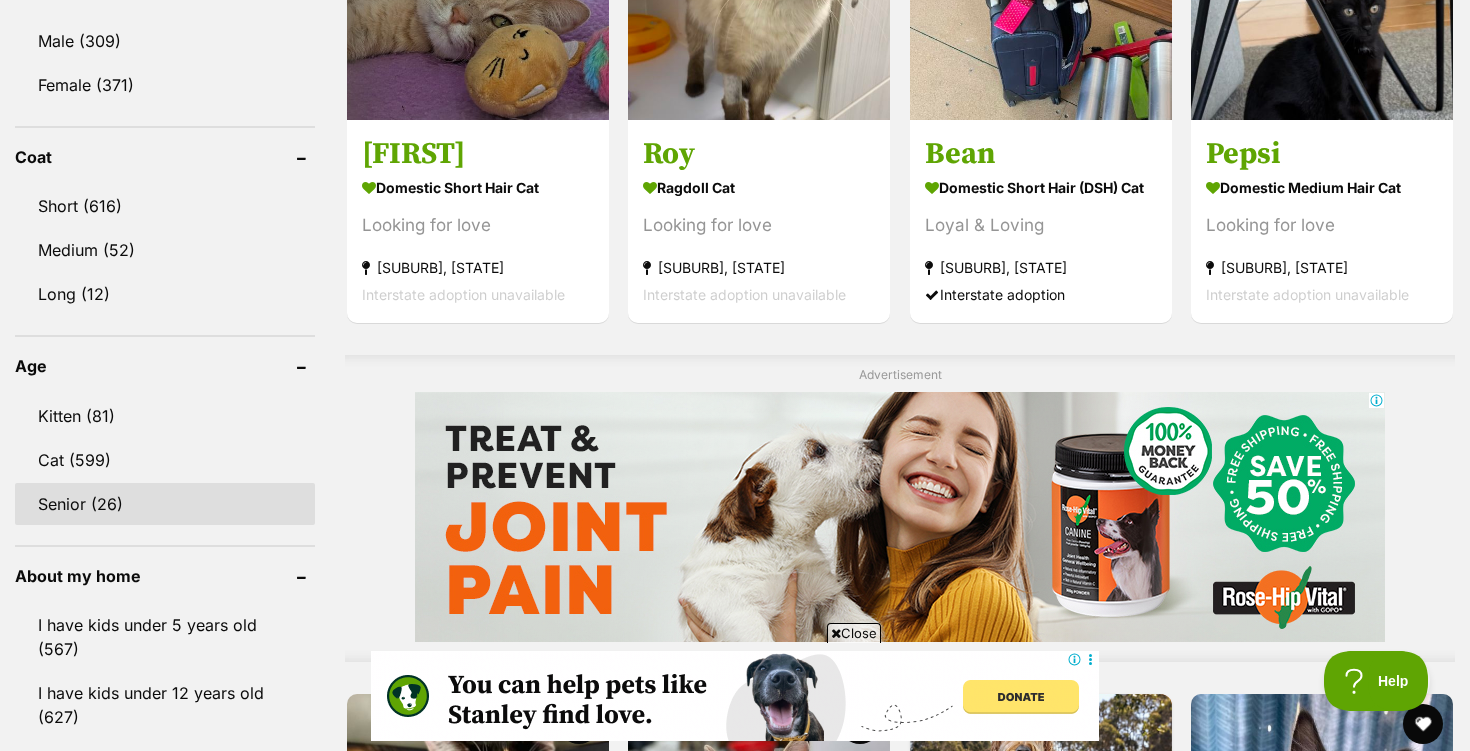 click on "Senior (26)" at bounding box center (165, 504) 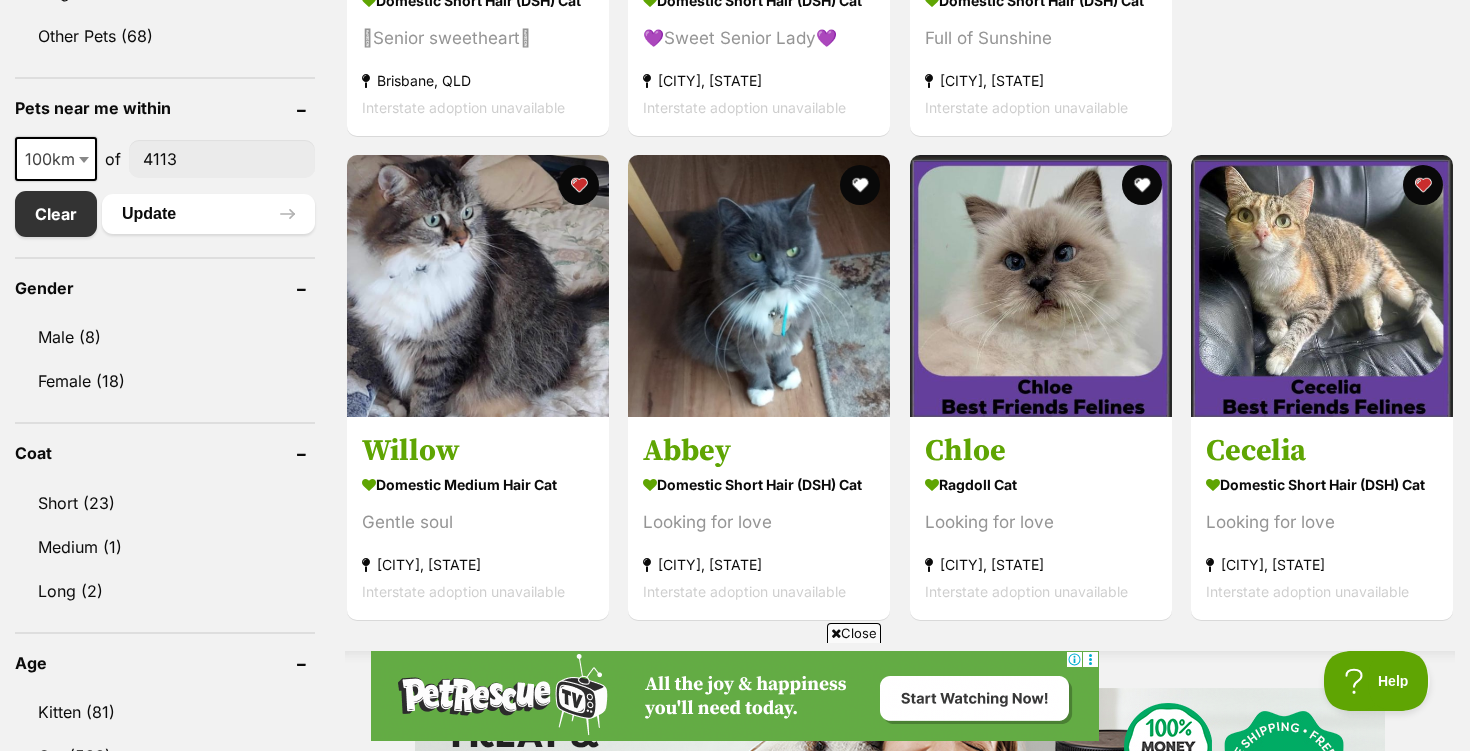 scroll, scrollTop: 983, scrollLeft: 0, axis: vertical 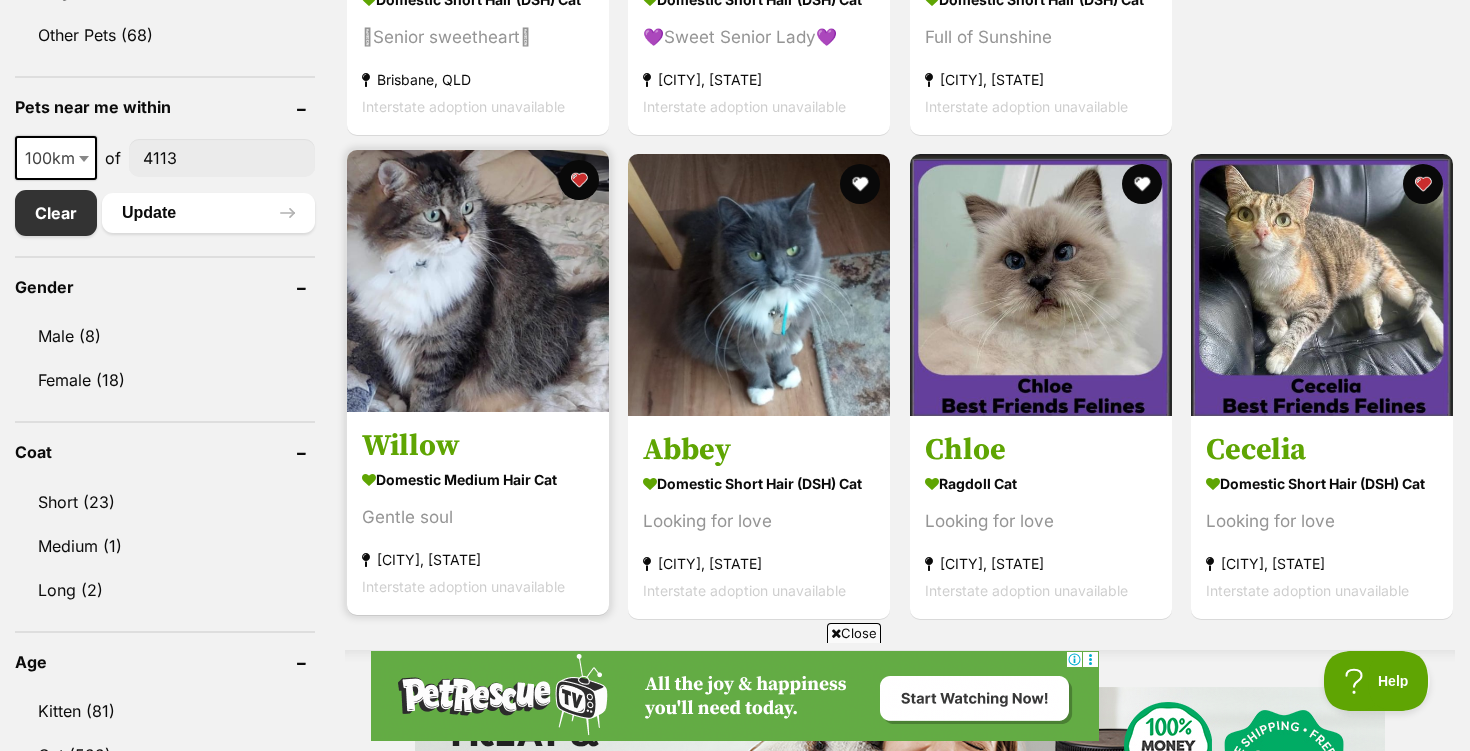 click on "Willow" at bounding box center (478, 445) 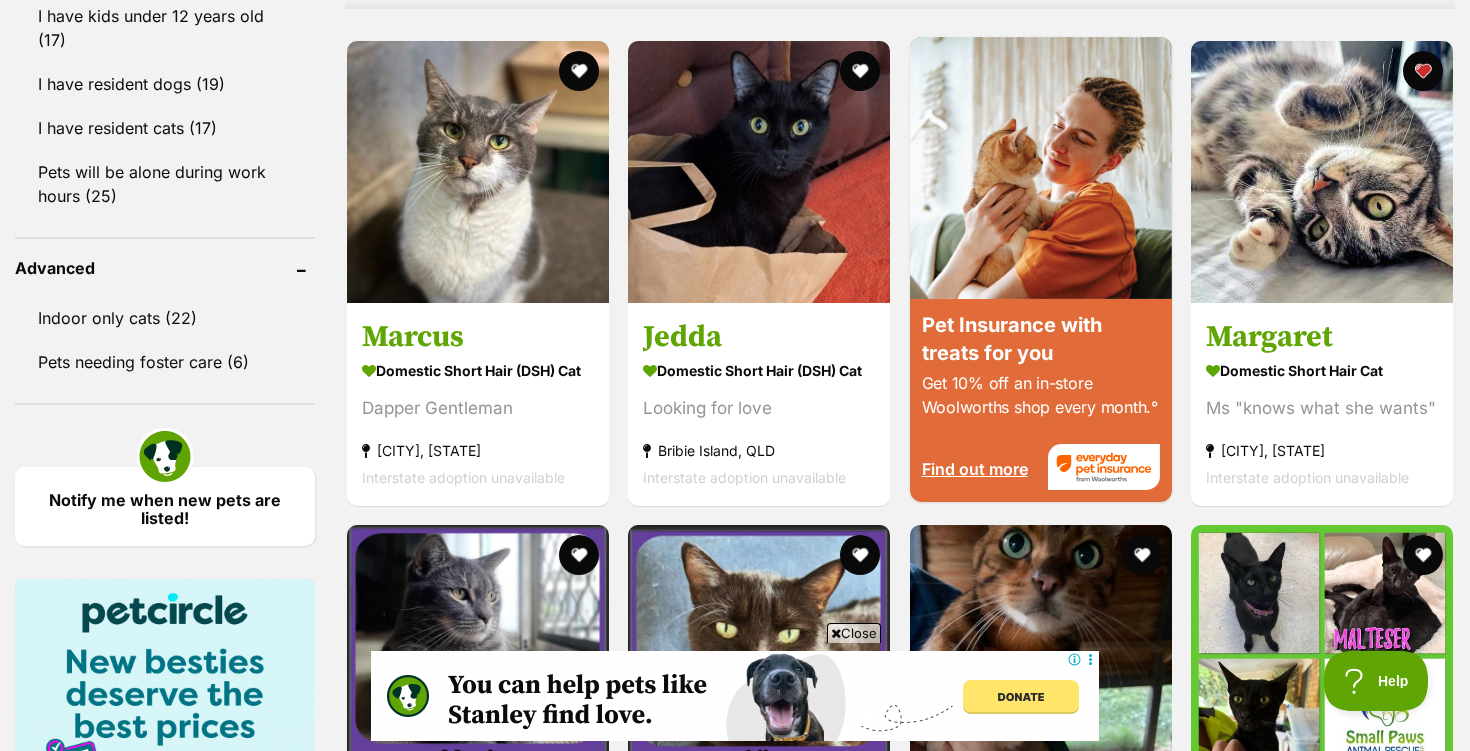scroll, scrollTop: 0, scrollLeft: 0, axis: both 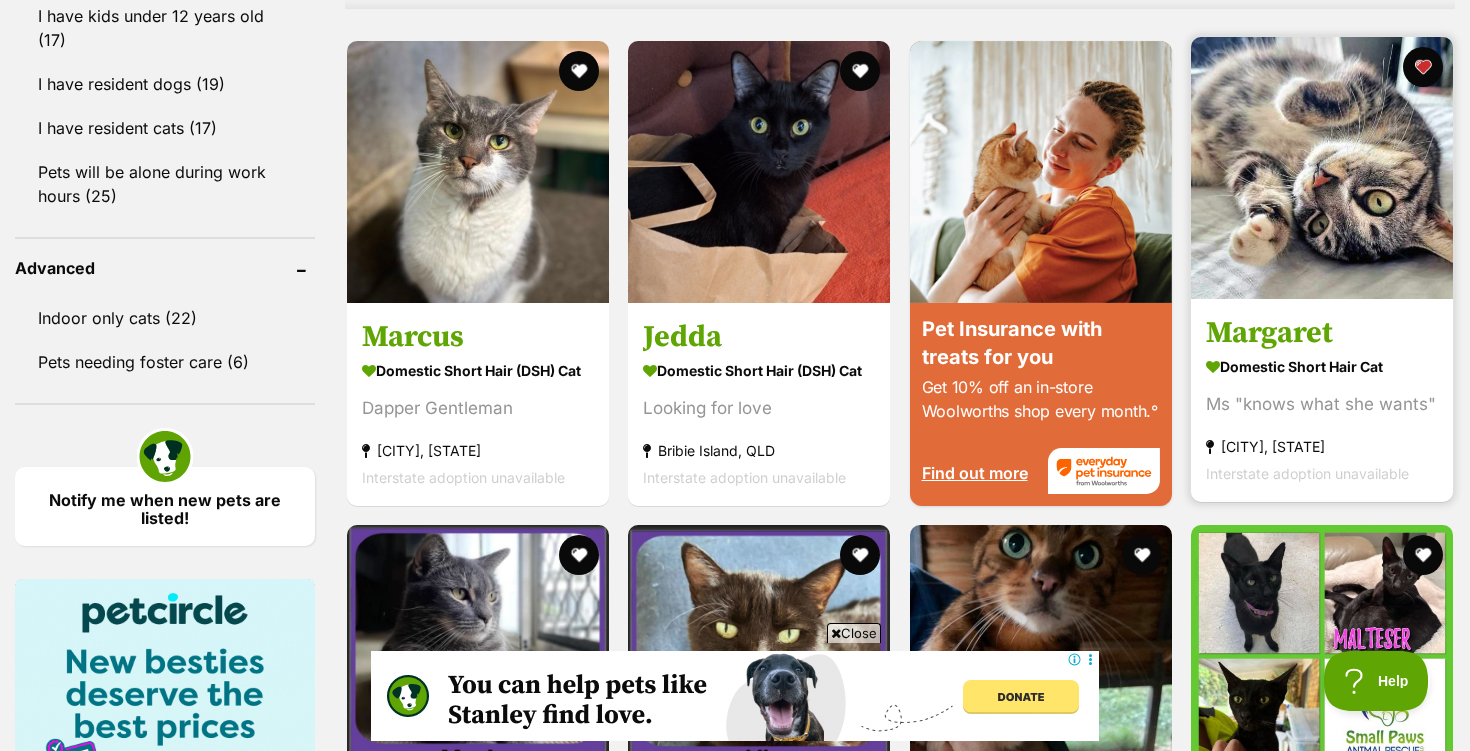 click at bounding box center [1322, 168] 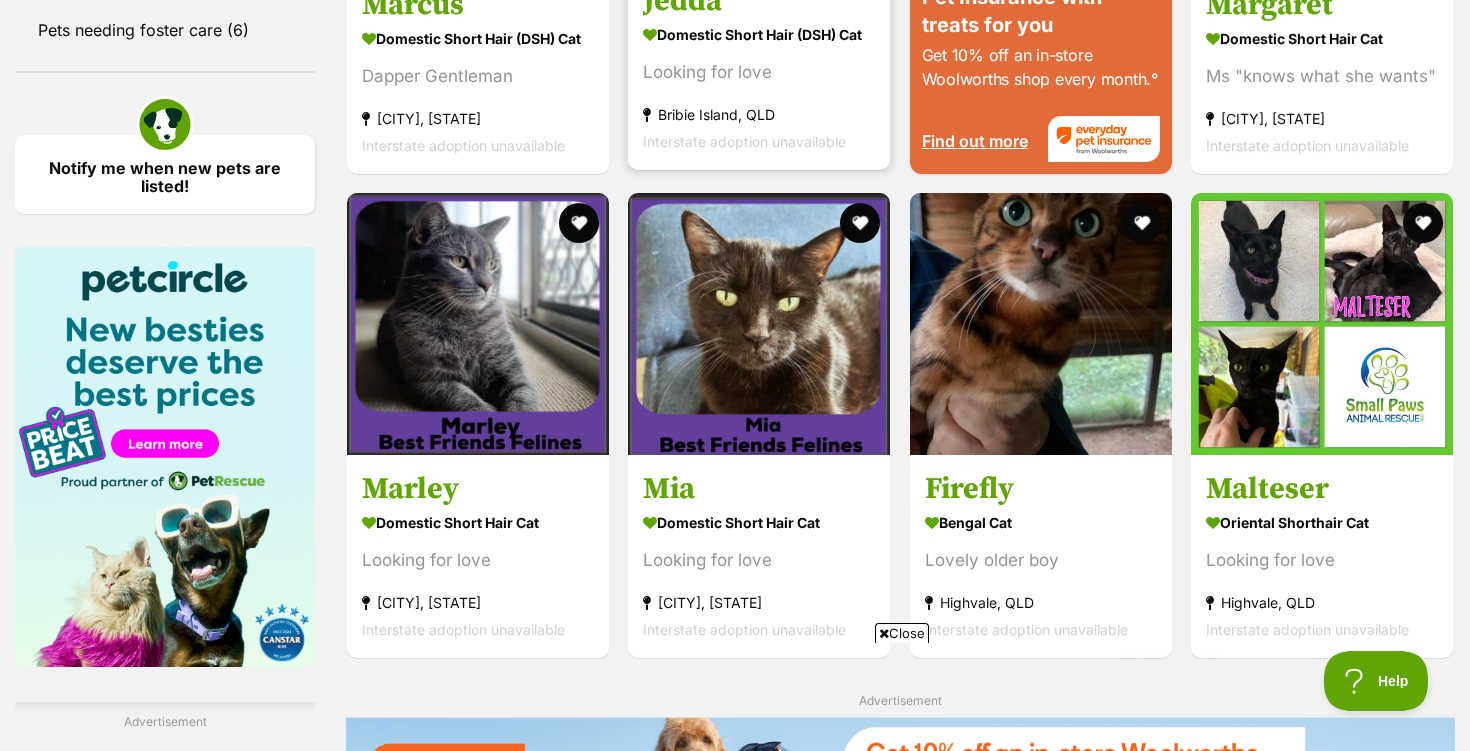 scroll, scrollTop: 2269, scrollLeft: 0, axis: vertical 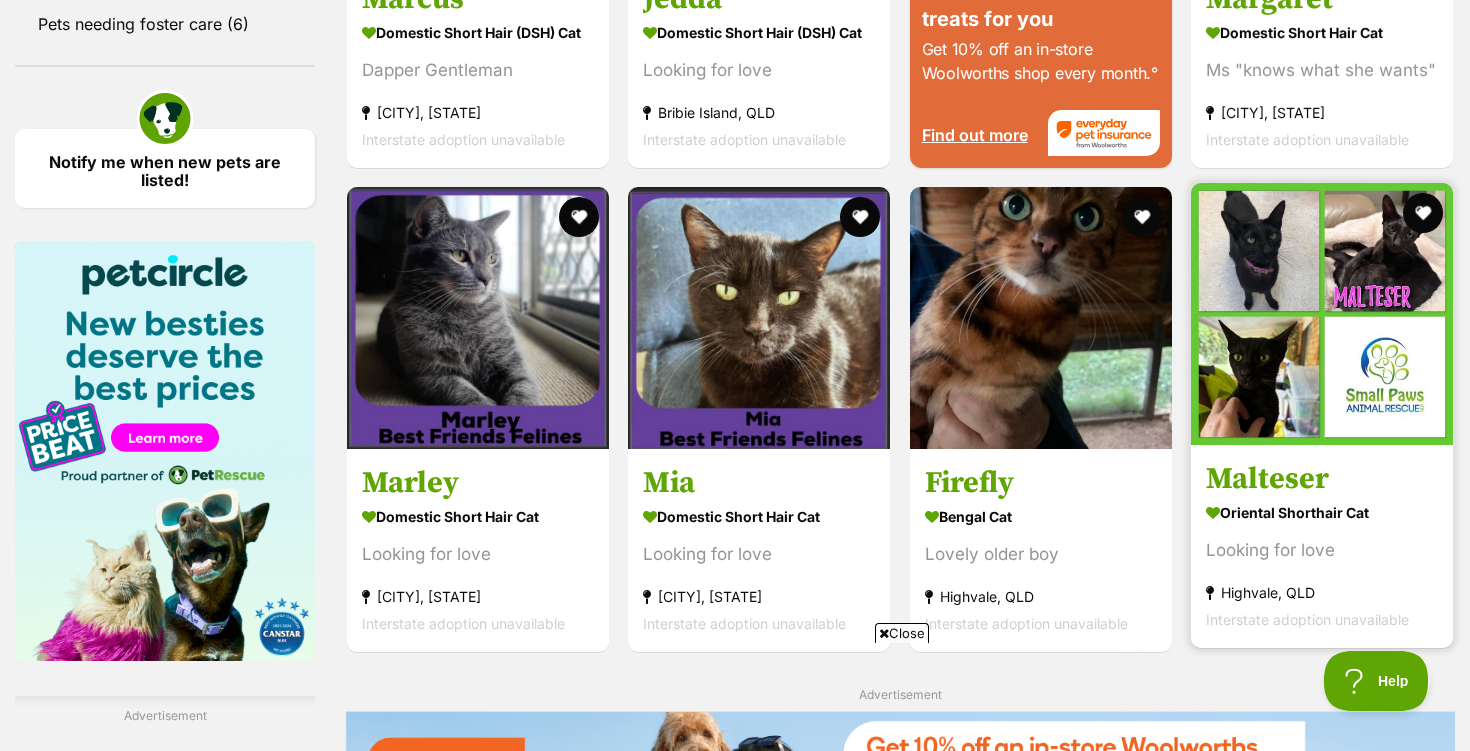 click at bounding box center [1322, 314] 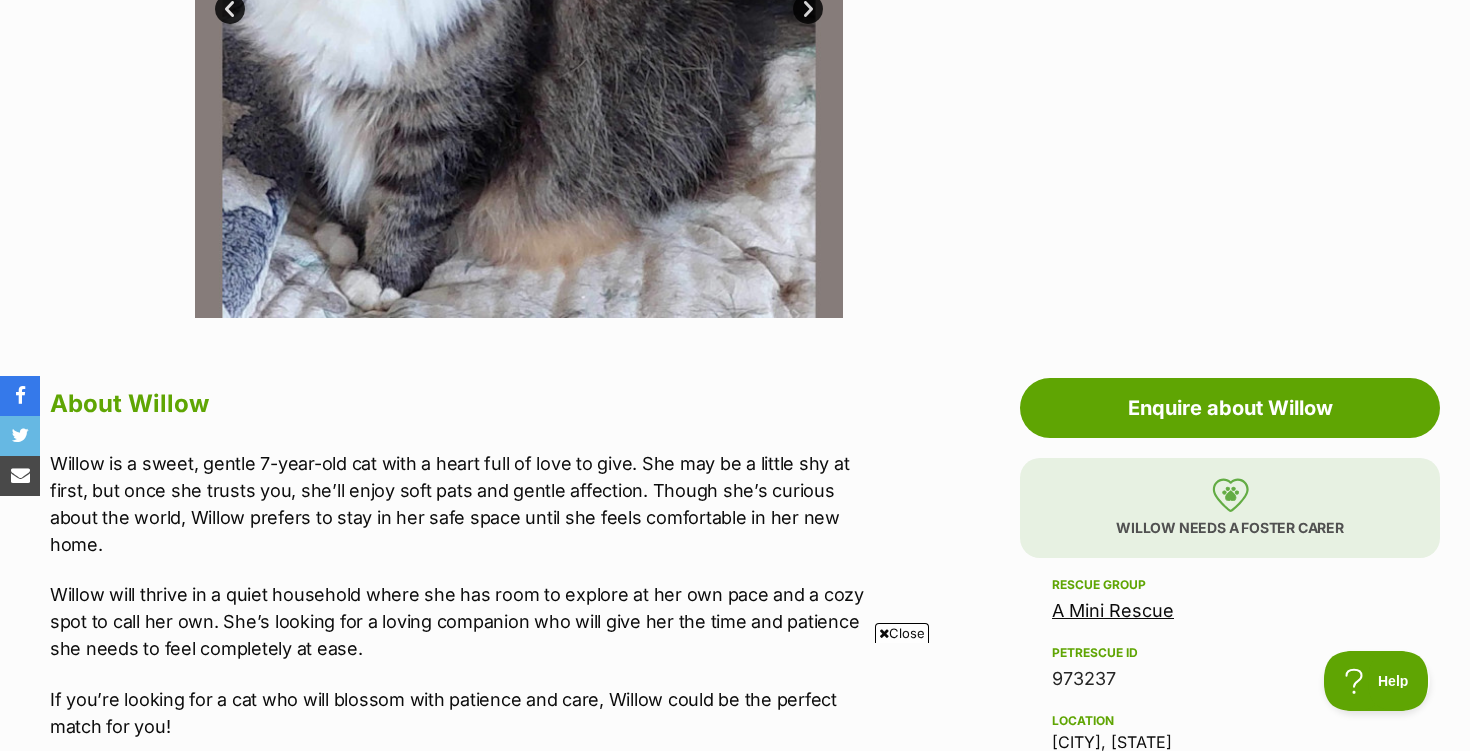 scroll, scrollTop: 737, scrollLeft: 0, axis: vertical 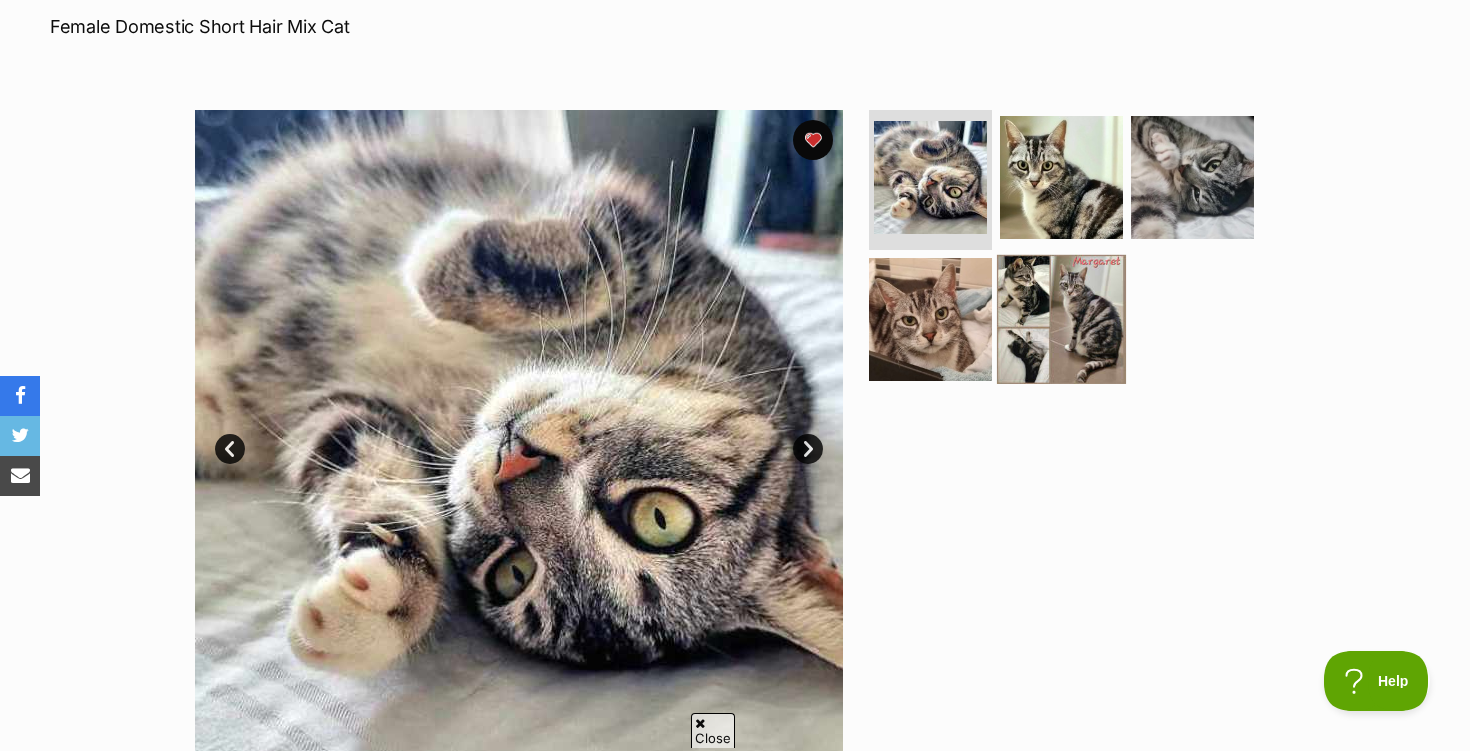 click at bounding box center (1061, 318) 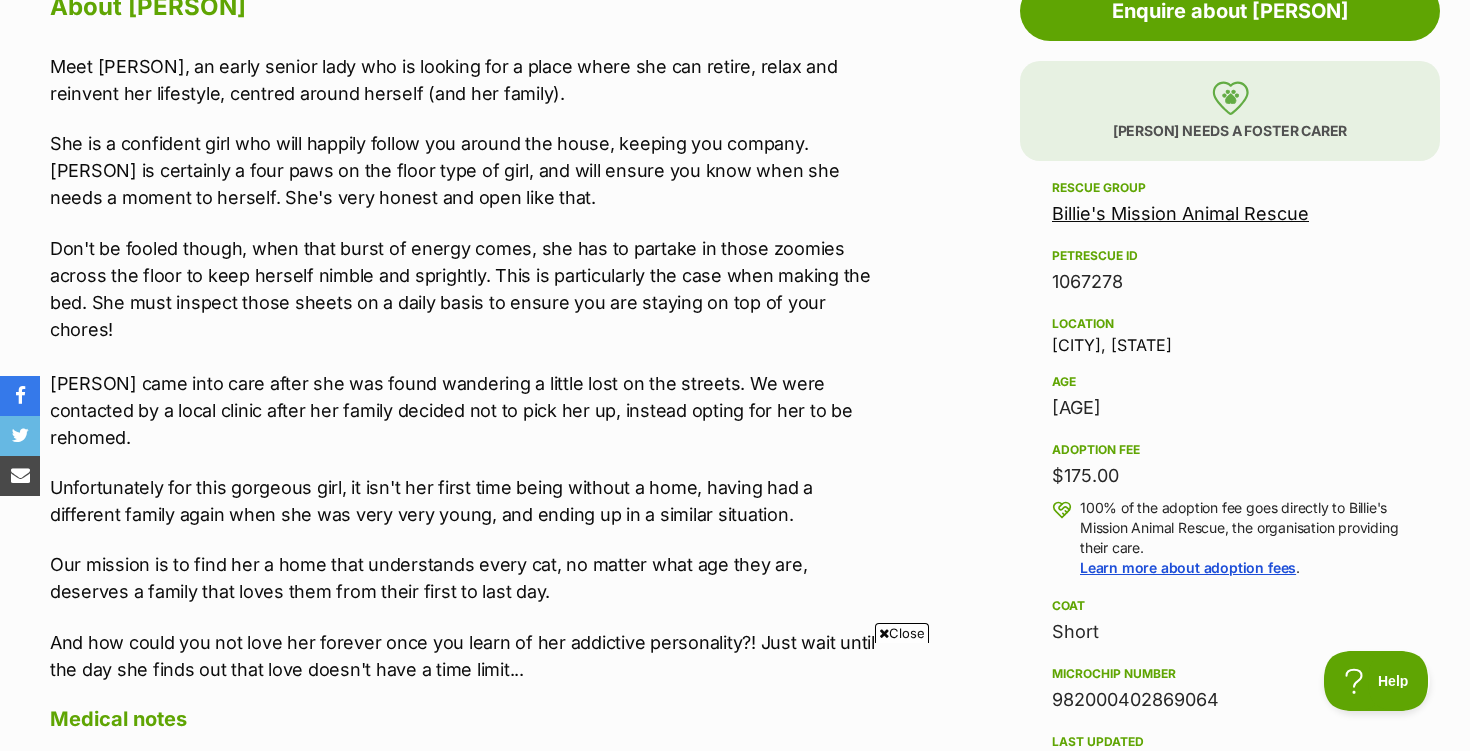 scroll, scrollTop: 1149, scrollLeft: 0, axis: vertical 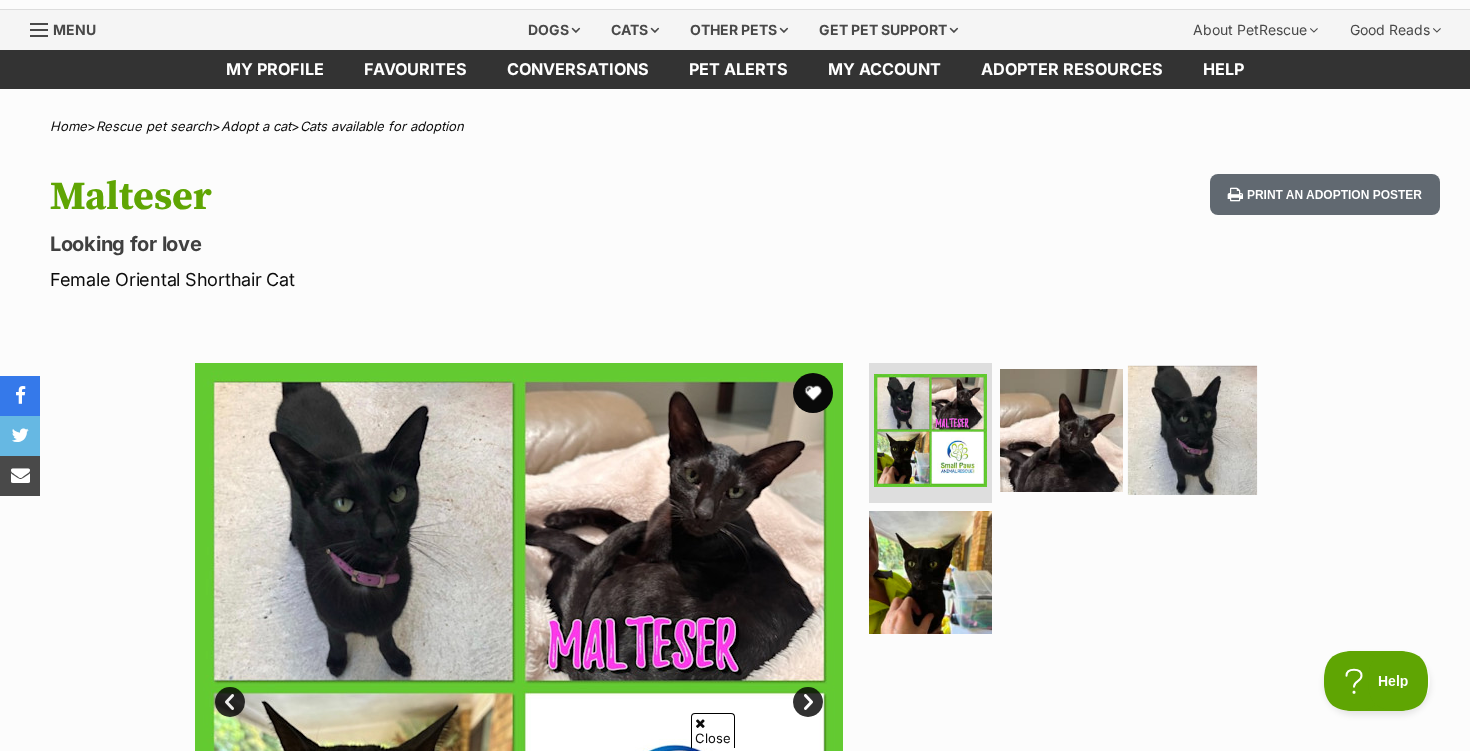 click at bounding box center [1192, 430] 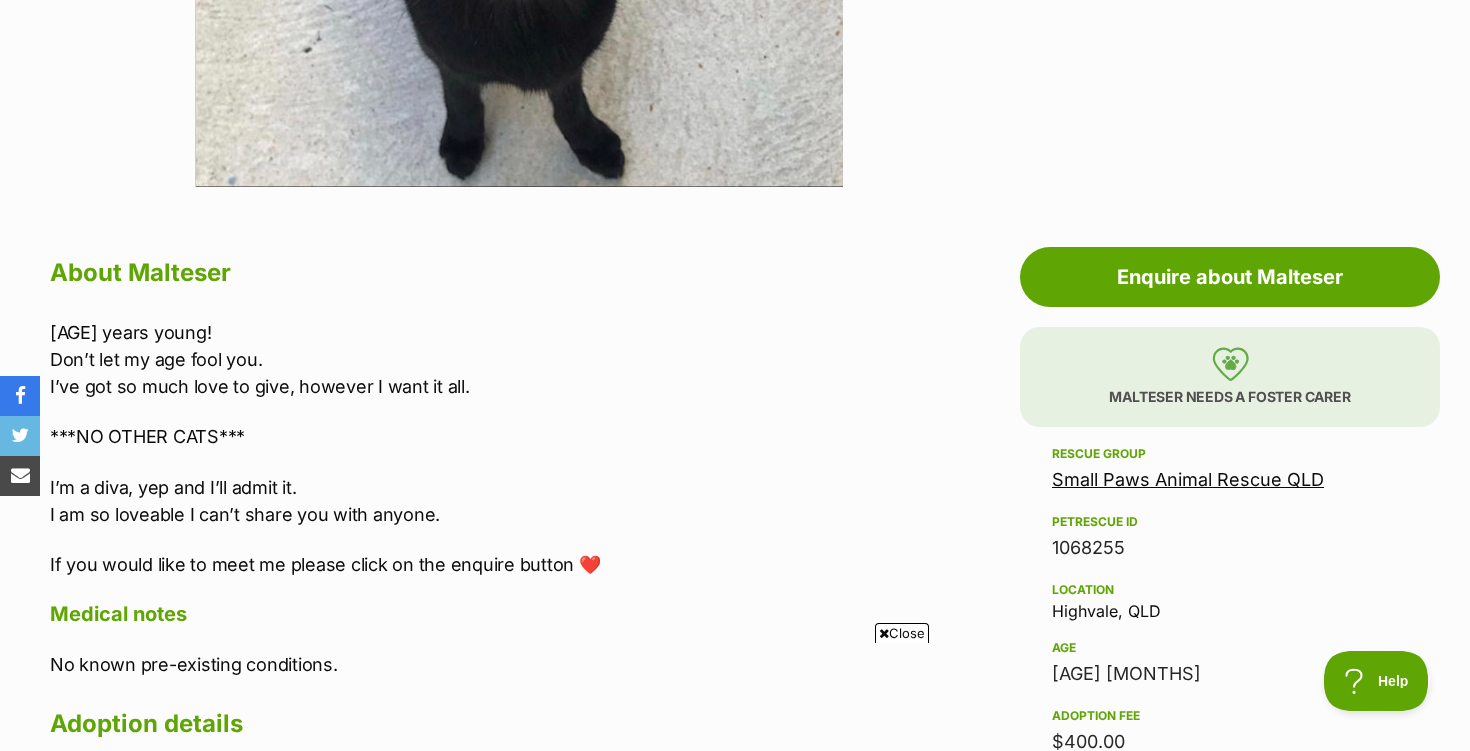 scroll, scrollTop: 0, scrollLeft: 0, axis: both 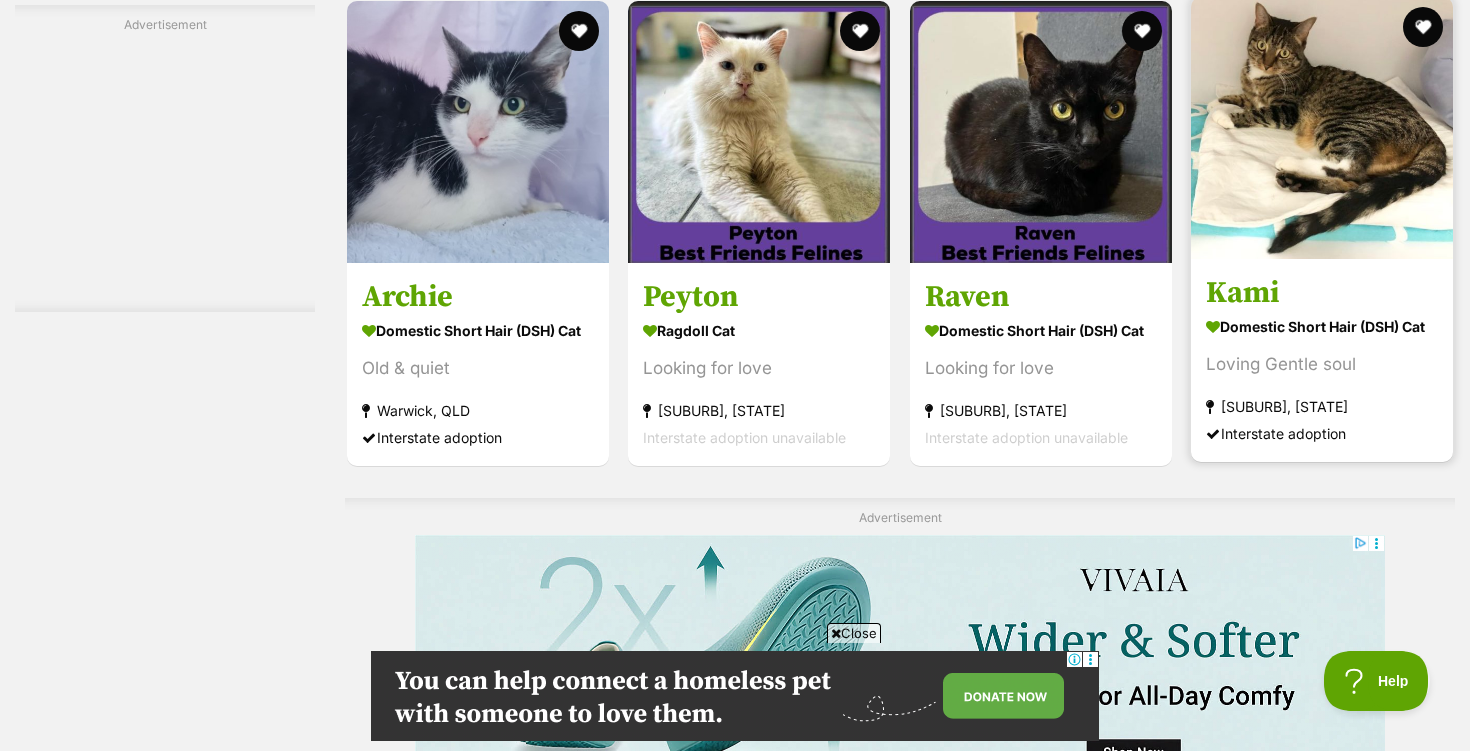 click at bounding box center (1322, 128) 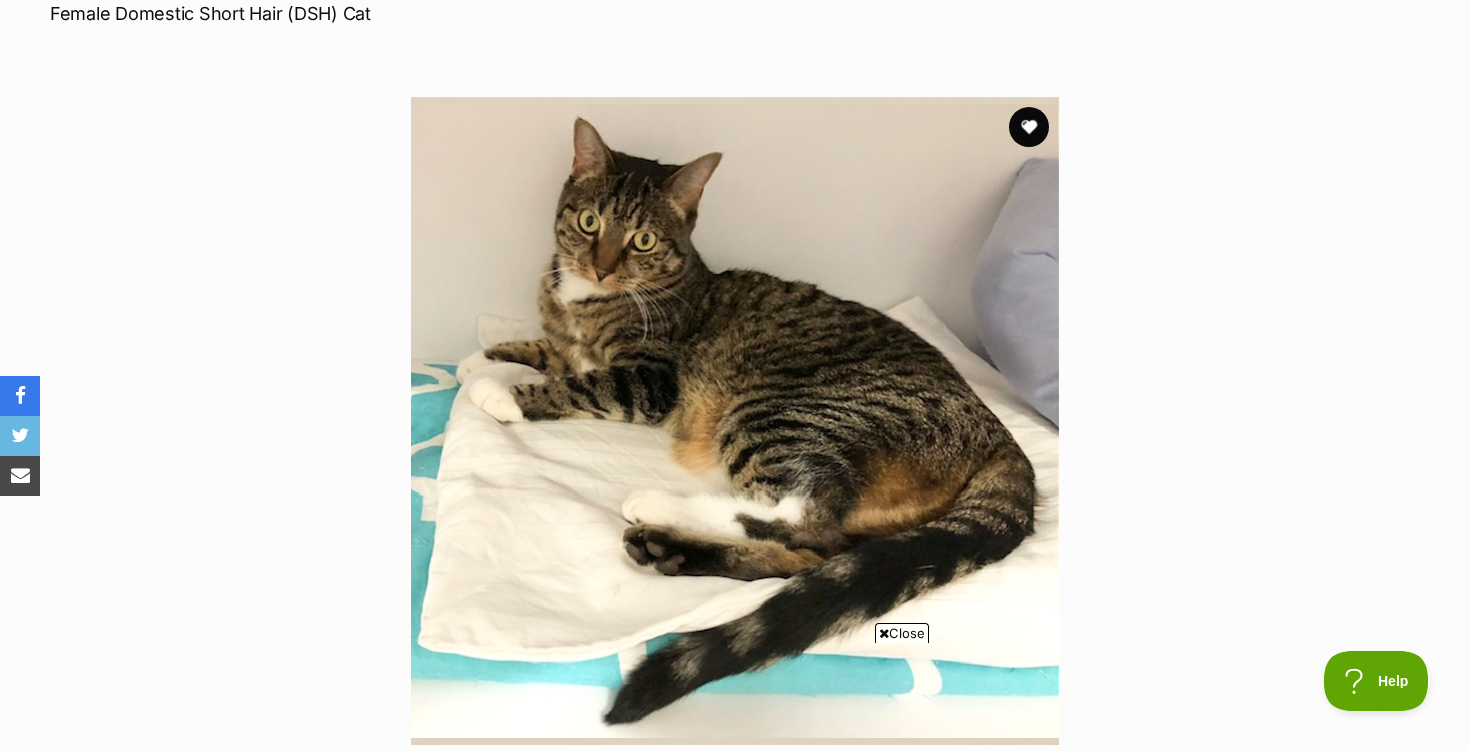 scroll, scrollTop: 315, scrollLeft: 0, axis: vertical 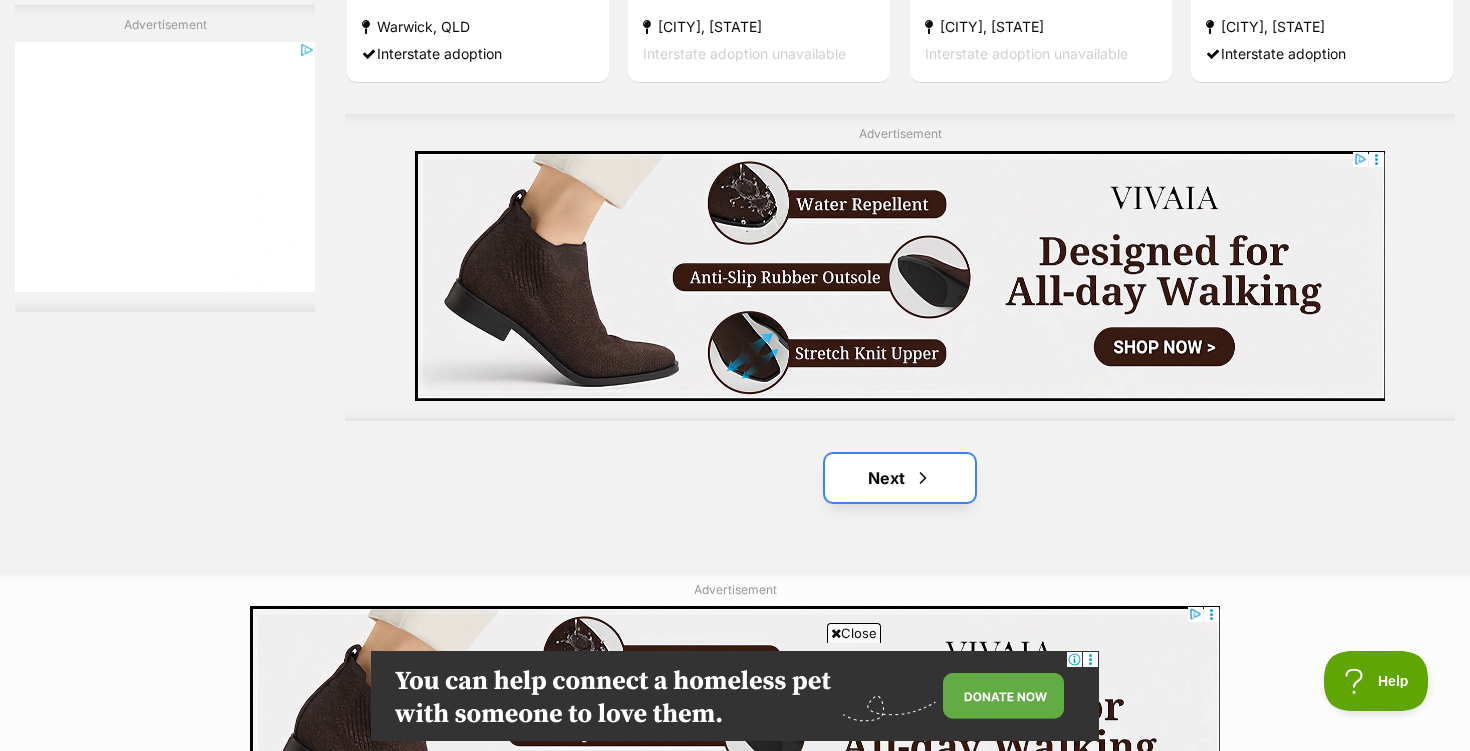 click on "Next" at bounding box center [900, 478] 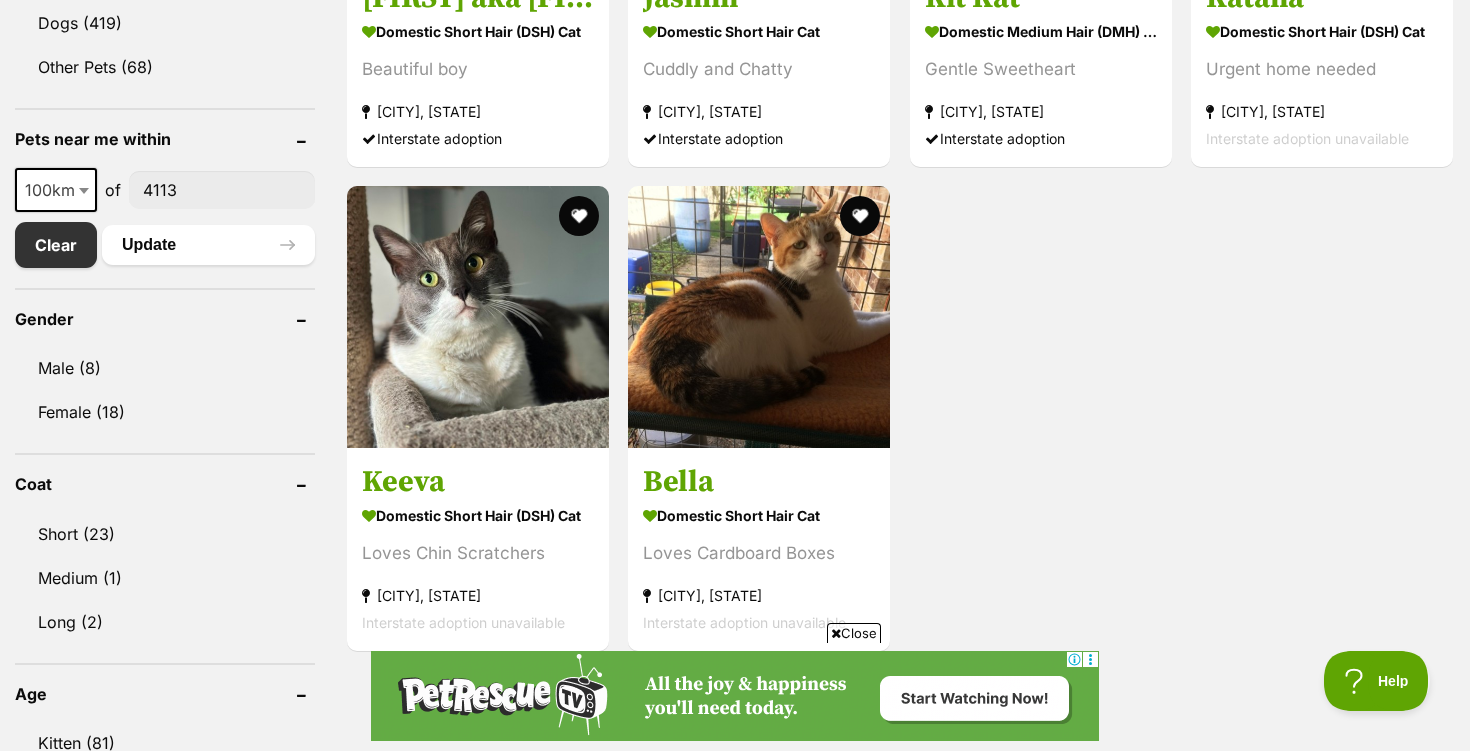 scroll, scrollTop: 956, scrollLeft: 0, axis: vertical 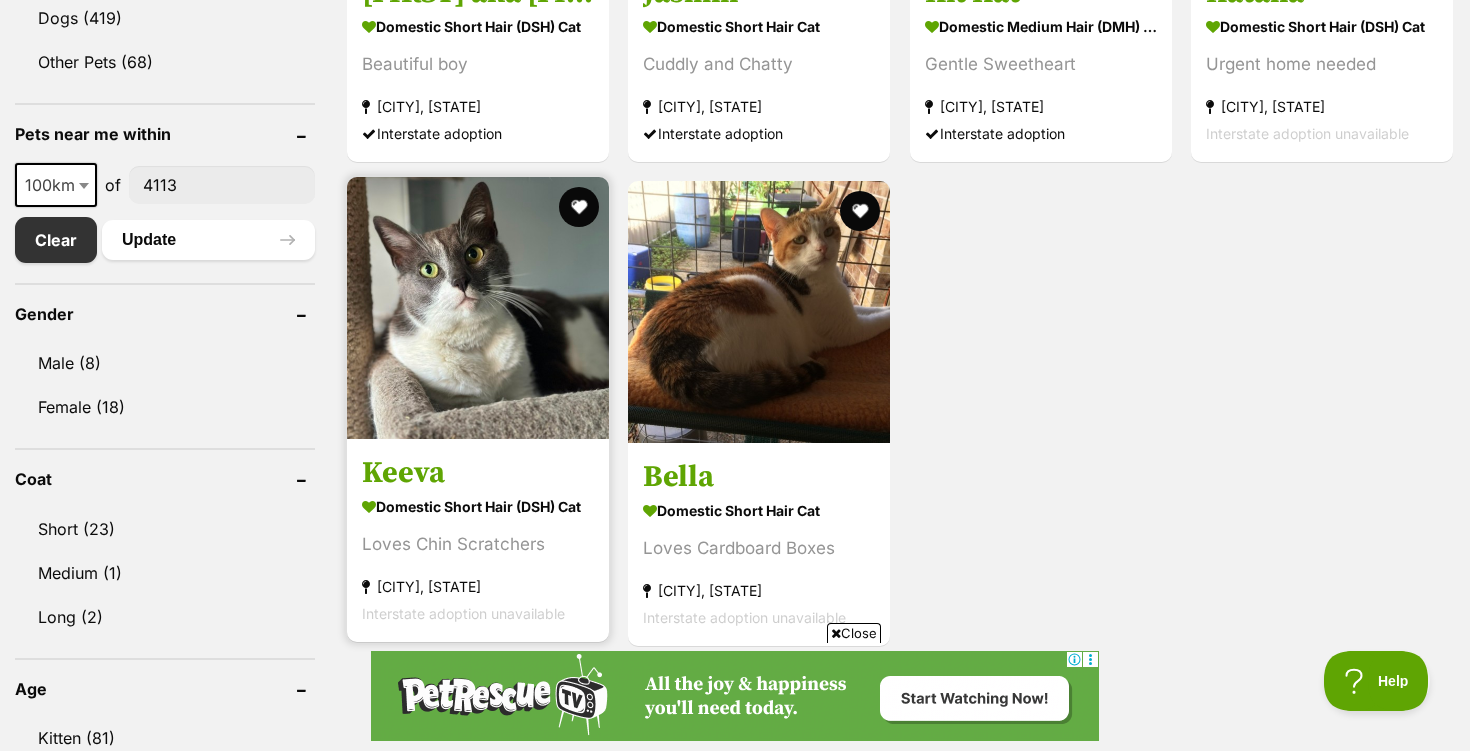 click at bounding box center [478, 308] 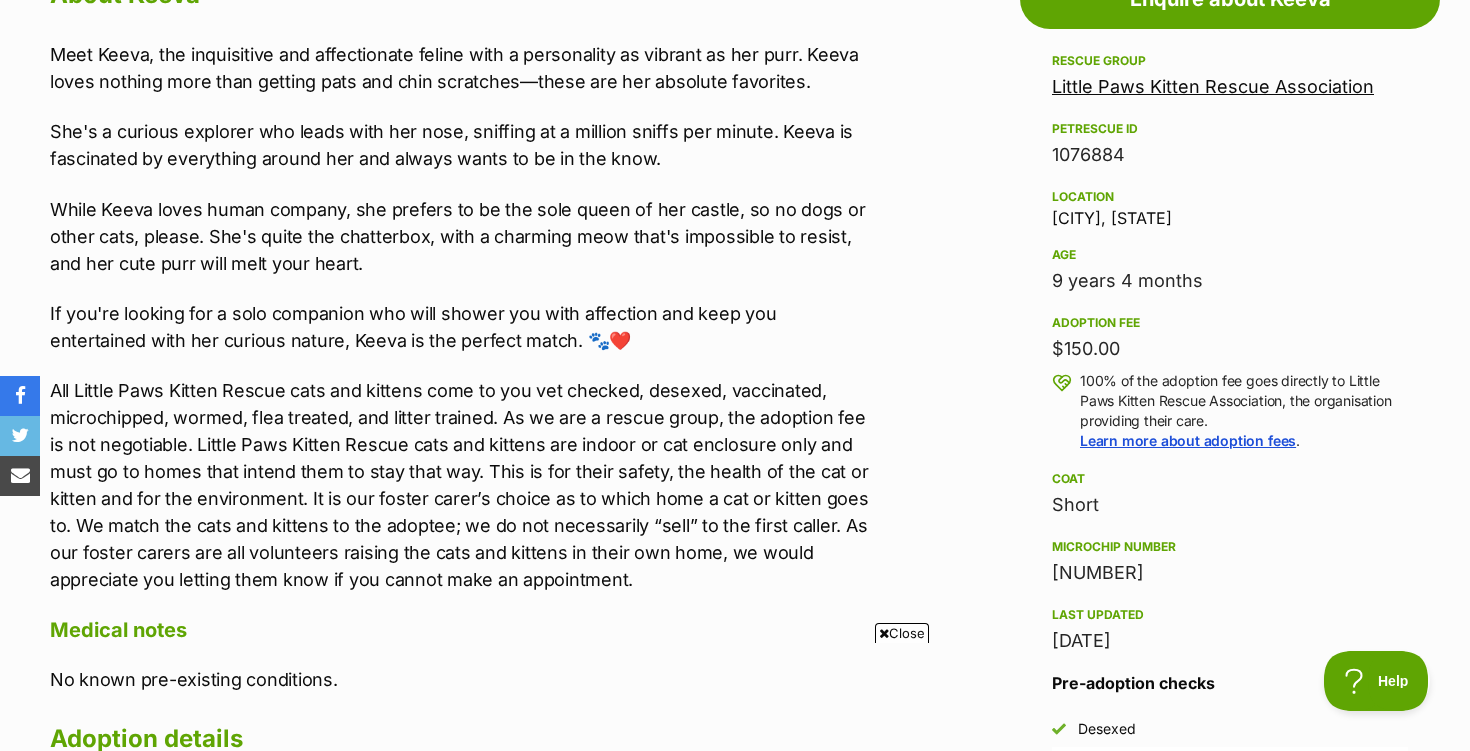 scroll, scrollTop: 1151, scrollLeft: 0, axis: vertical 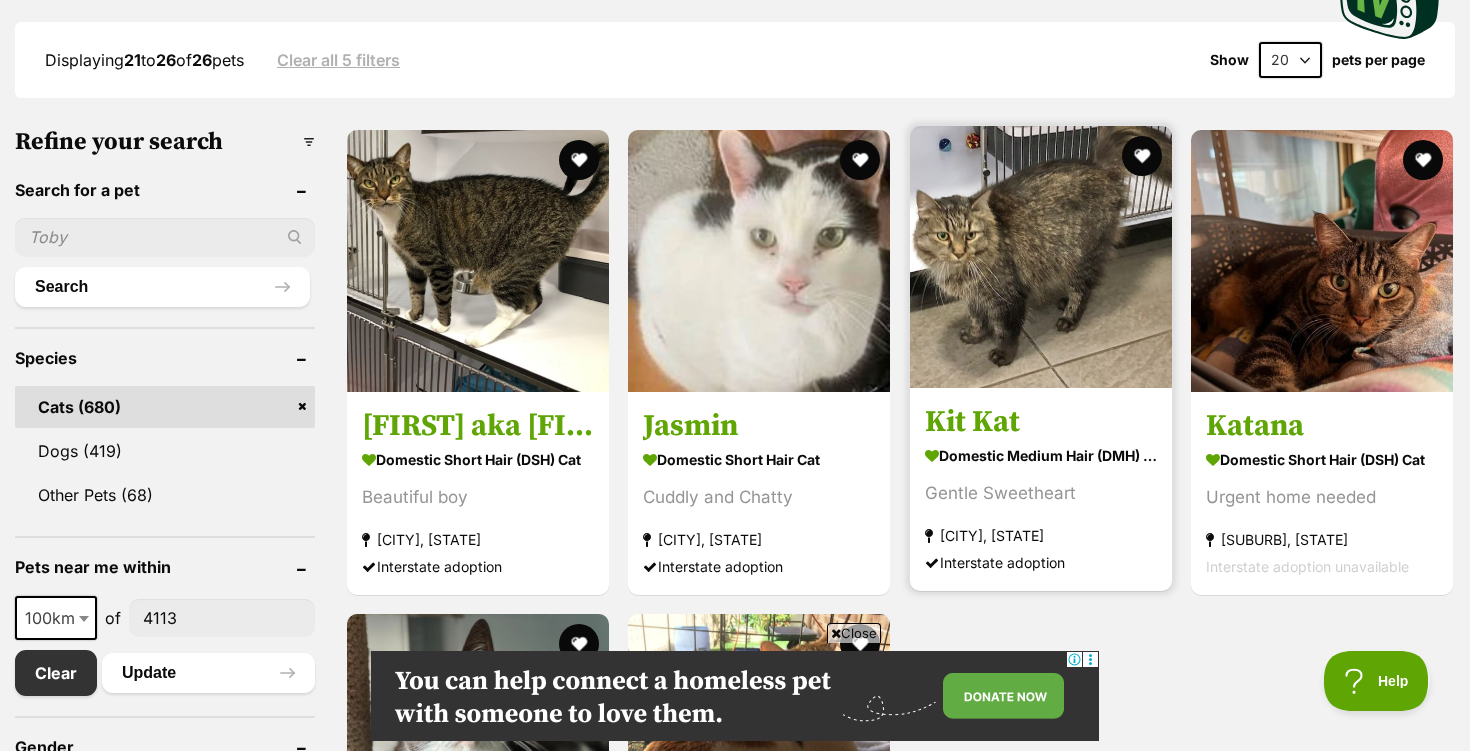 click on "Domestic Medium Hair (DMH) Cat" at bounding box center (1041, 455) 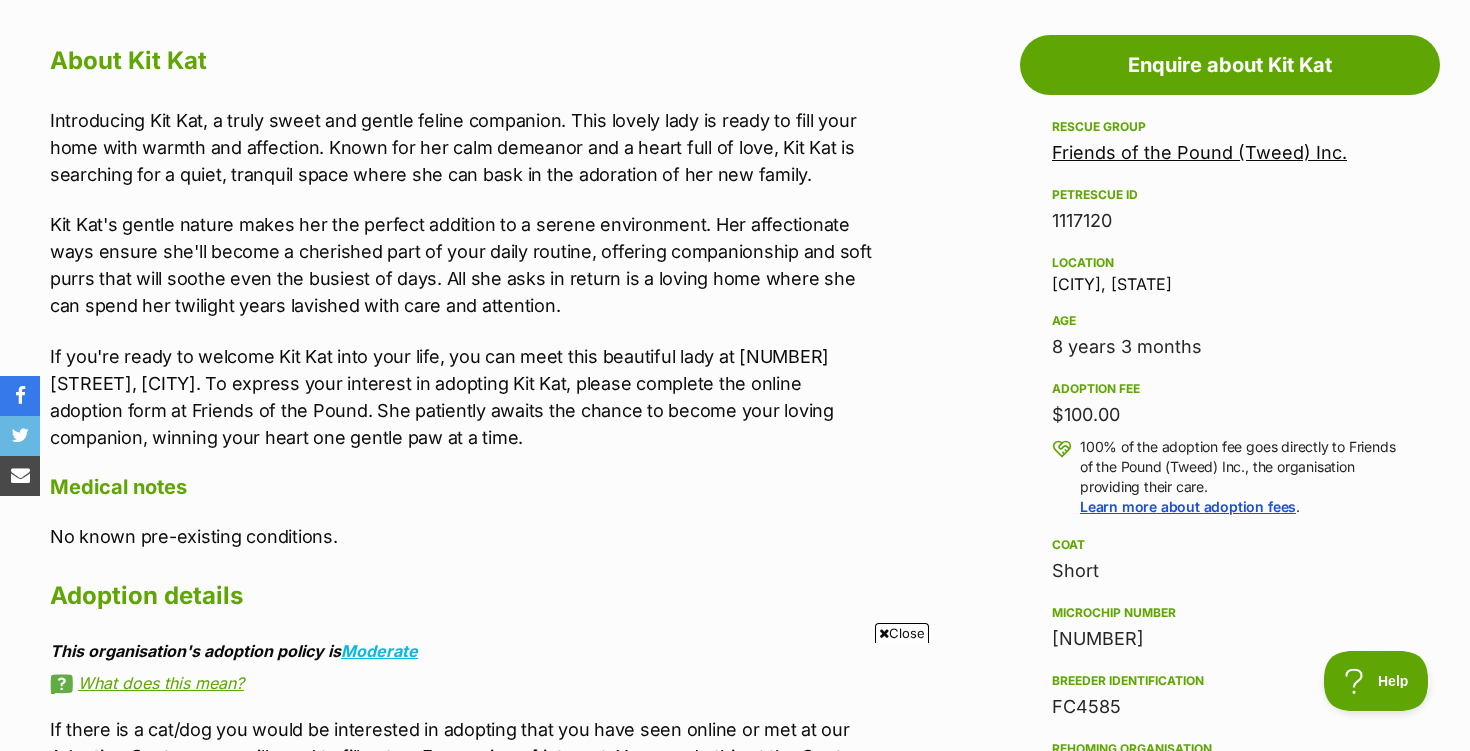 scroll, scrollTop: 1093, scrollLeft: 0, axis: vertical 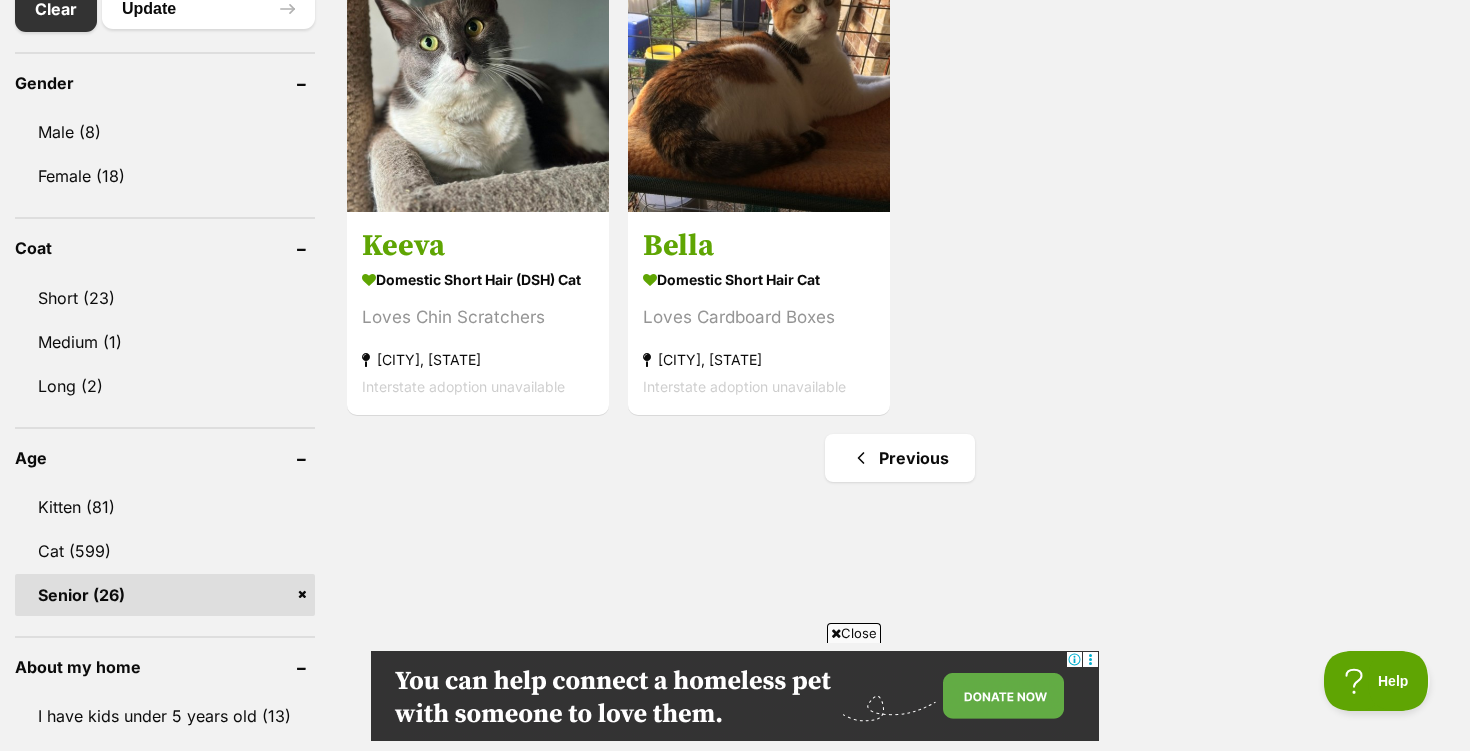 click on "Senior (26)" at bounding box center (165, 595) 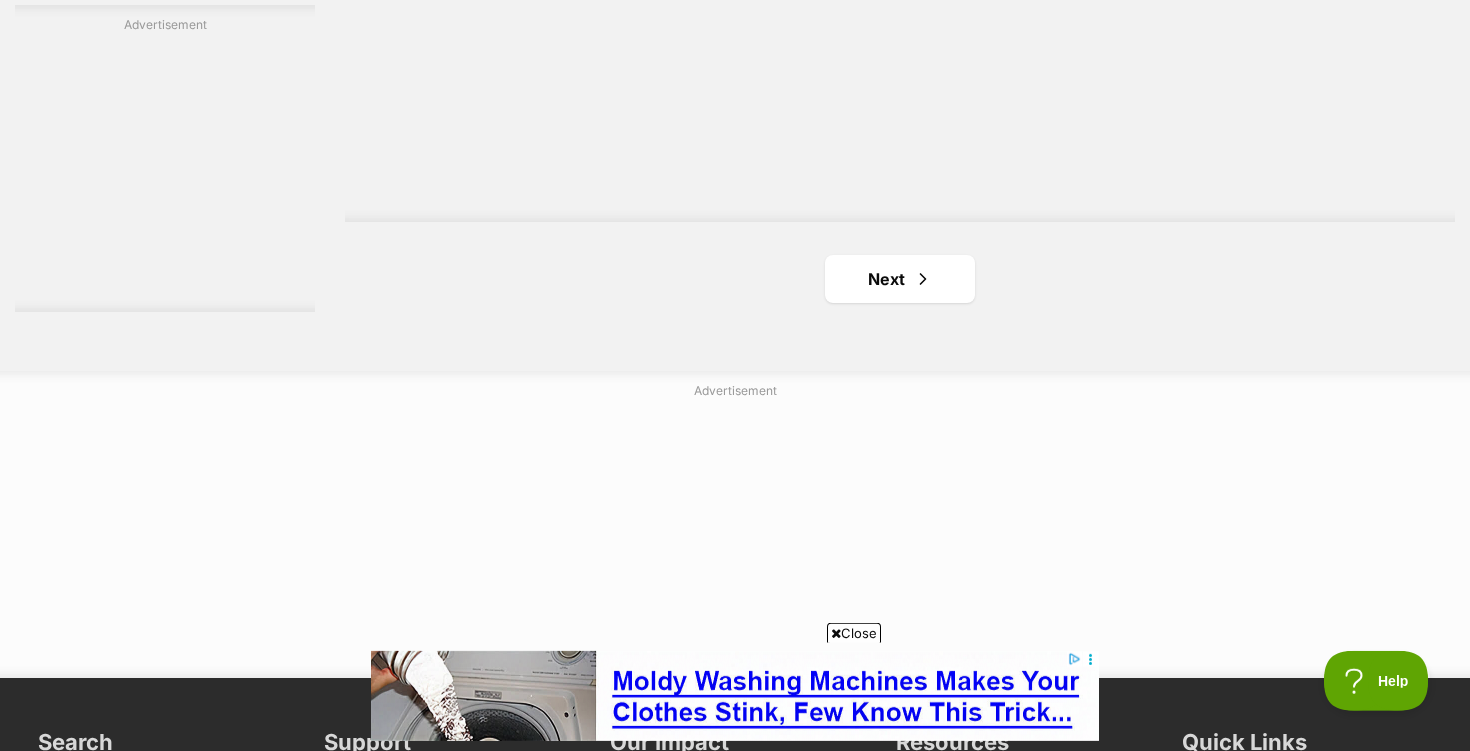 scroll, scrollTop: 3726, scrollLeft: 0, axis: vertical 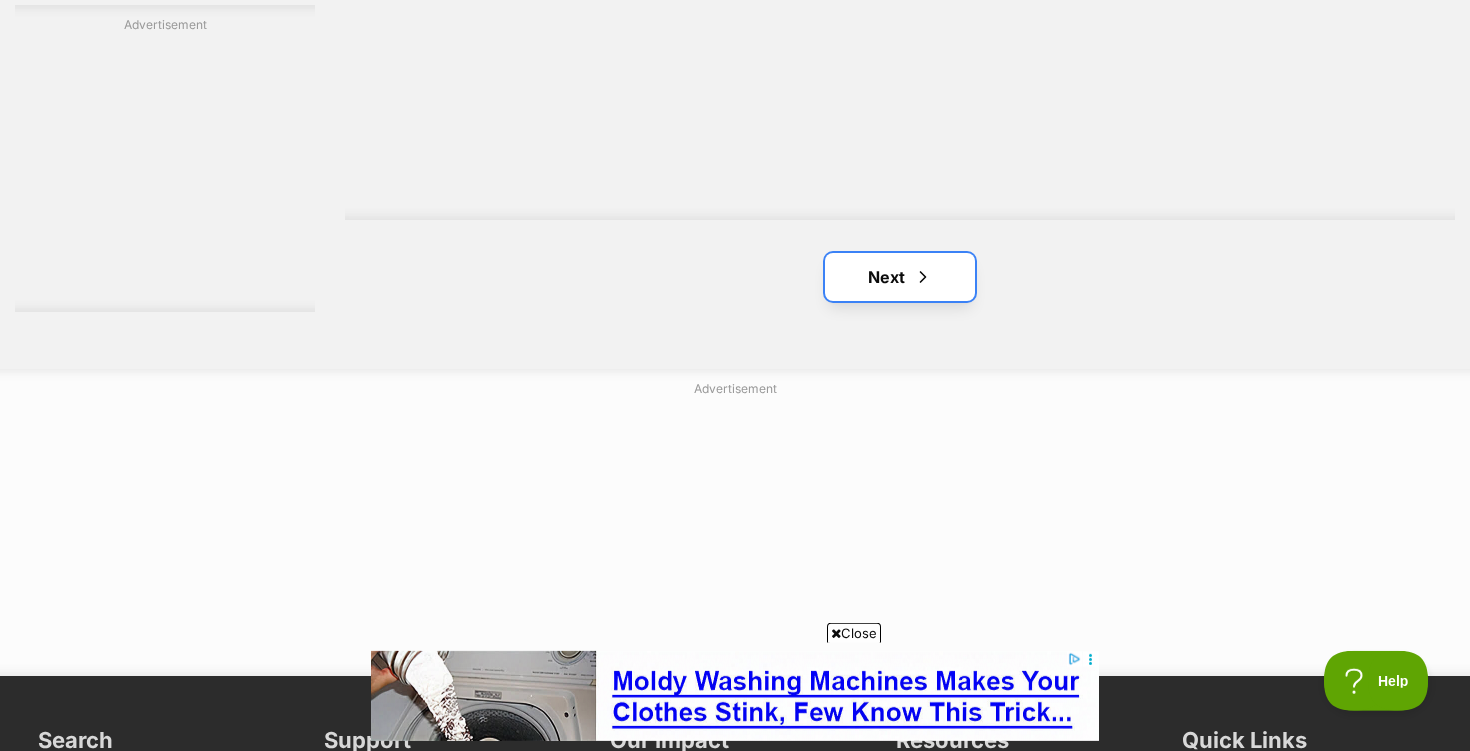 click on "Next" at bounding box center [900, 277] 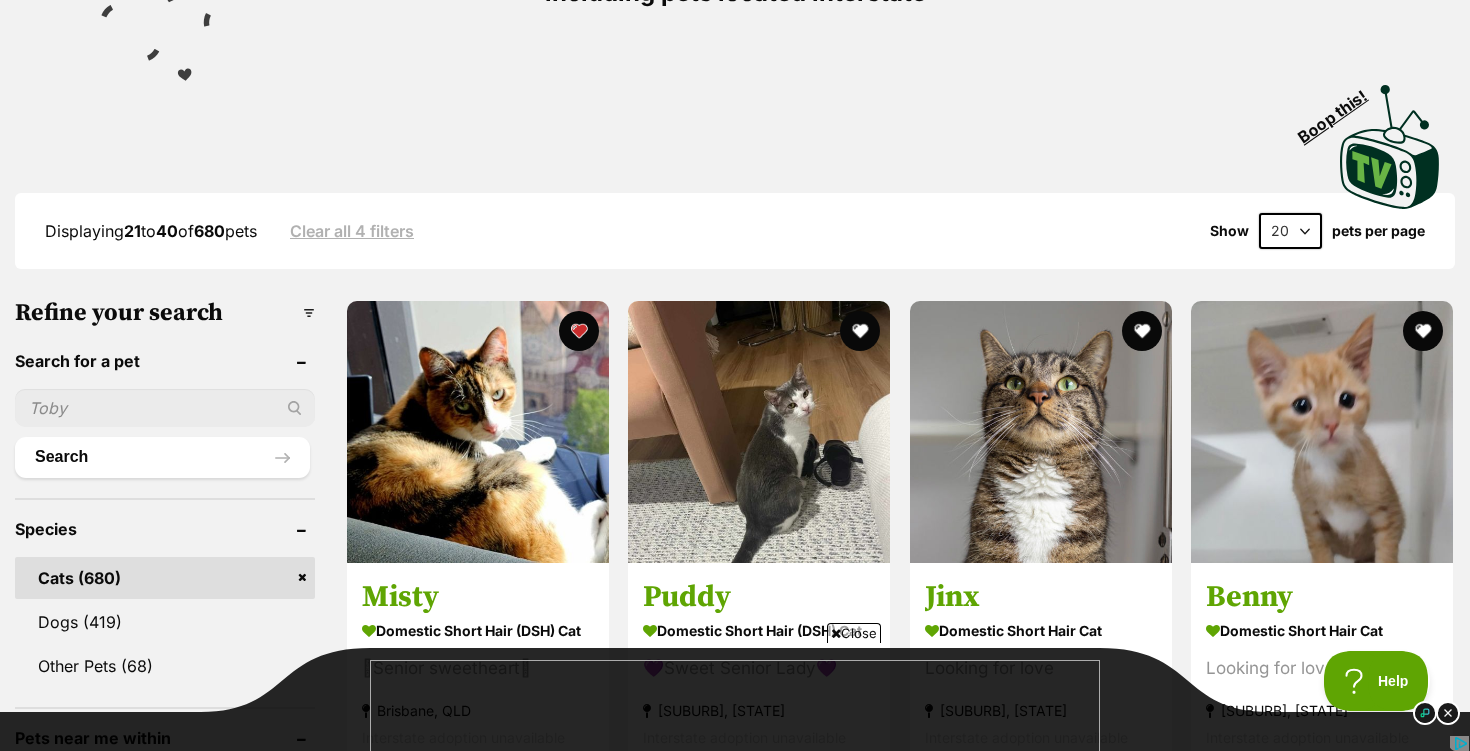 scroll, scrollTop: 0, scrollLeft: 0, axis: both 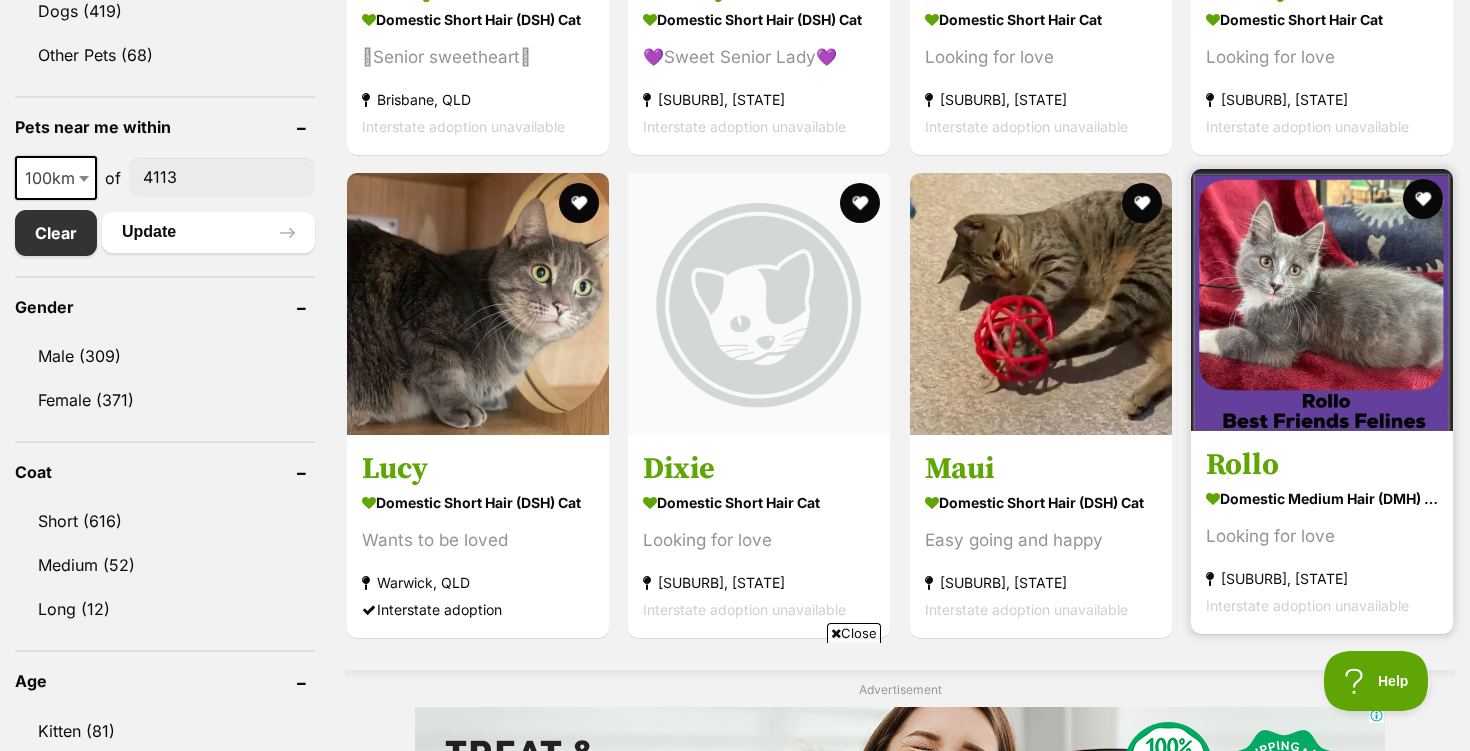 click at bounding box center [1322, 300] 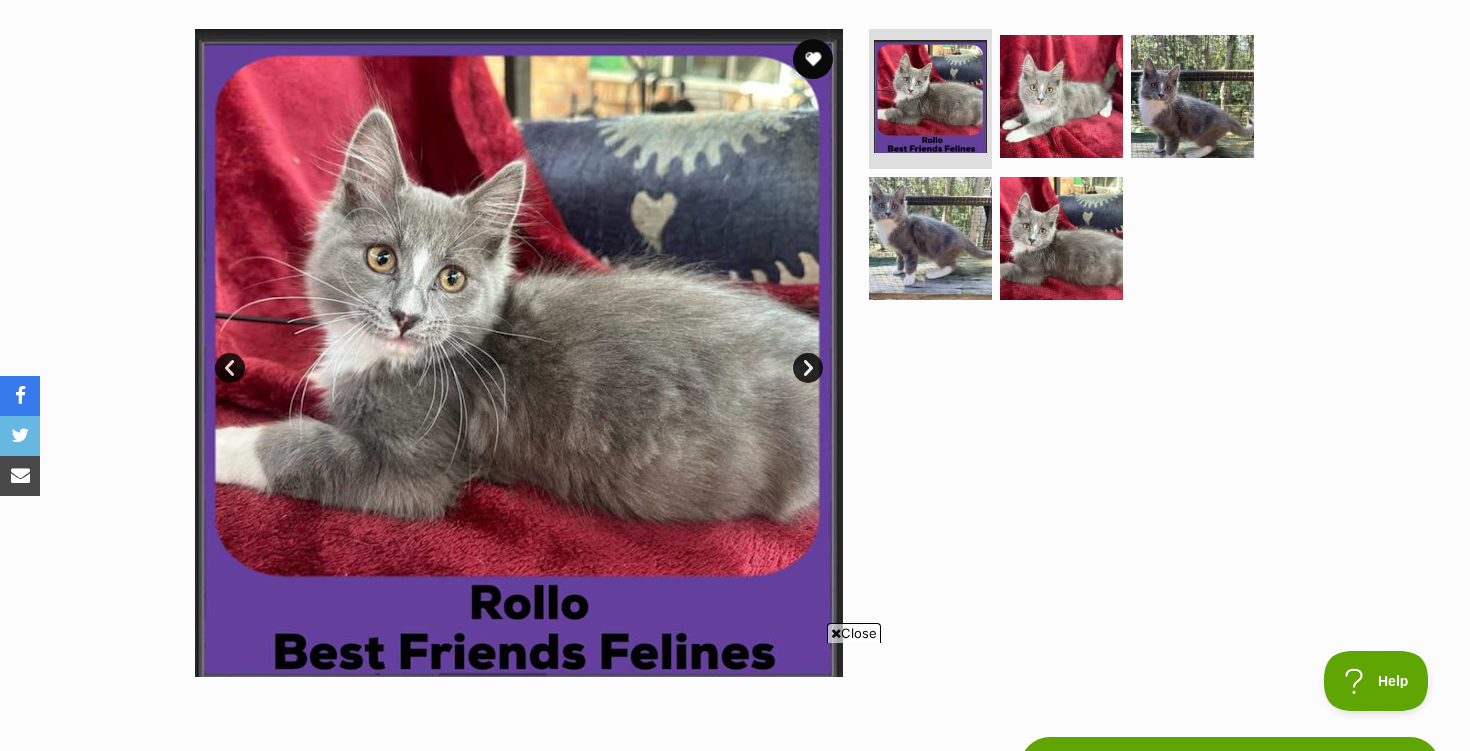 scroll, scrollTop: 383, scrollLeft: 0, axis: vertical 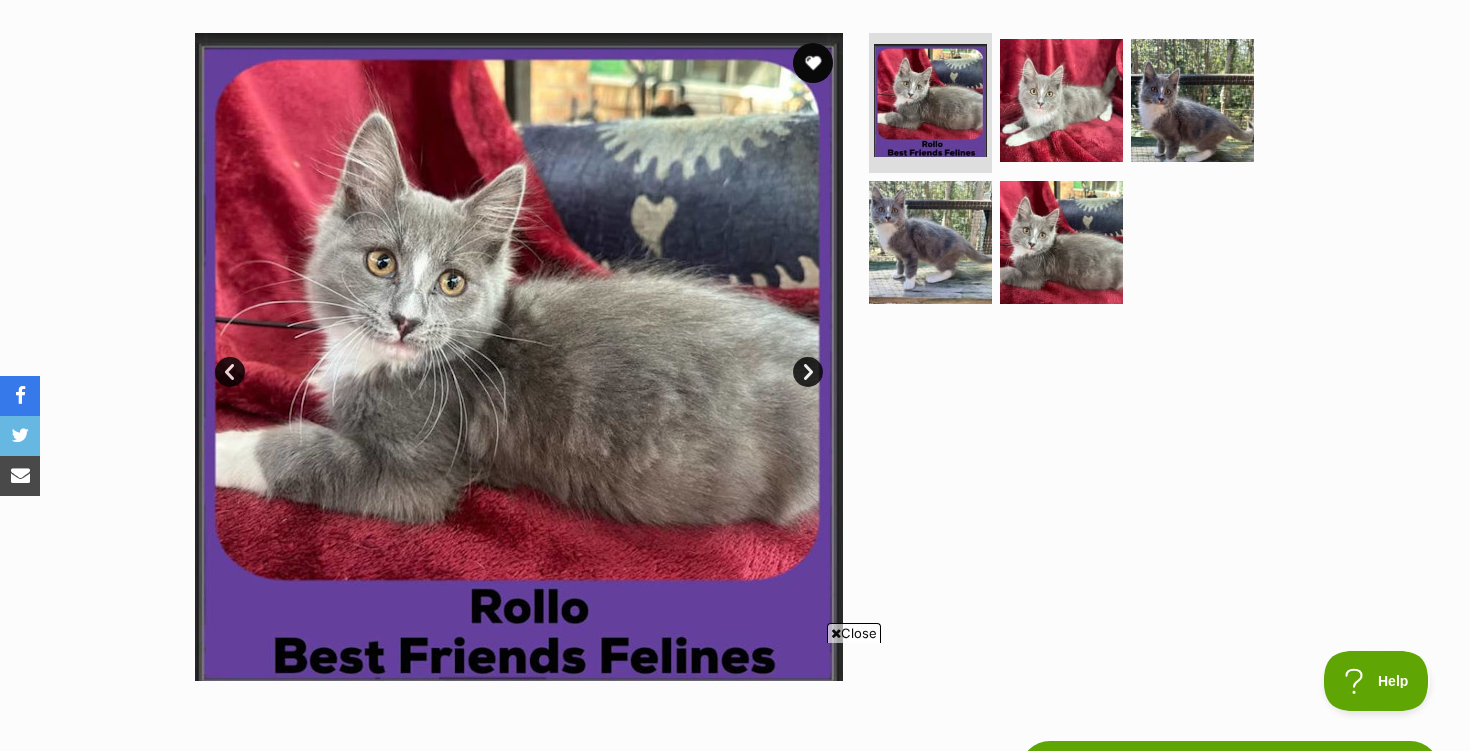 click on "Next" at bounding box center [808, 372] 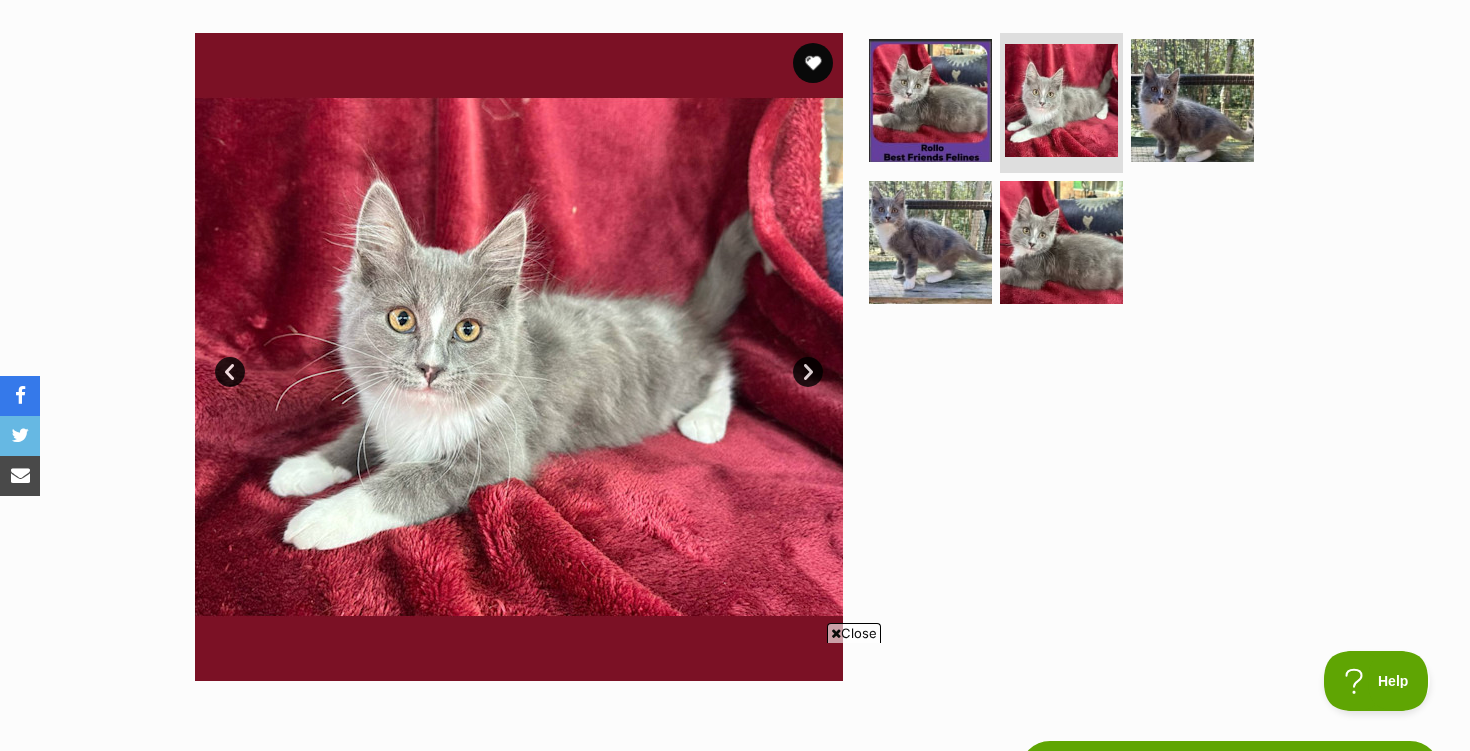 click on "Next" at bounding box center (808, 372) 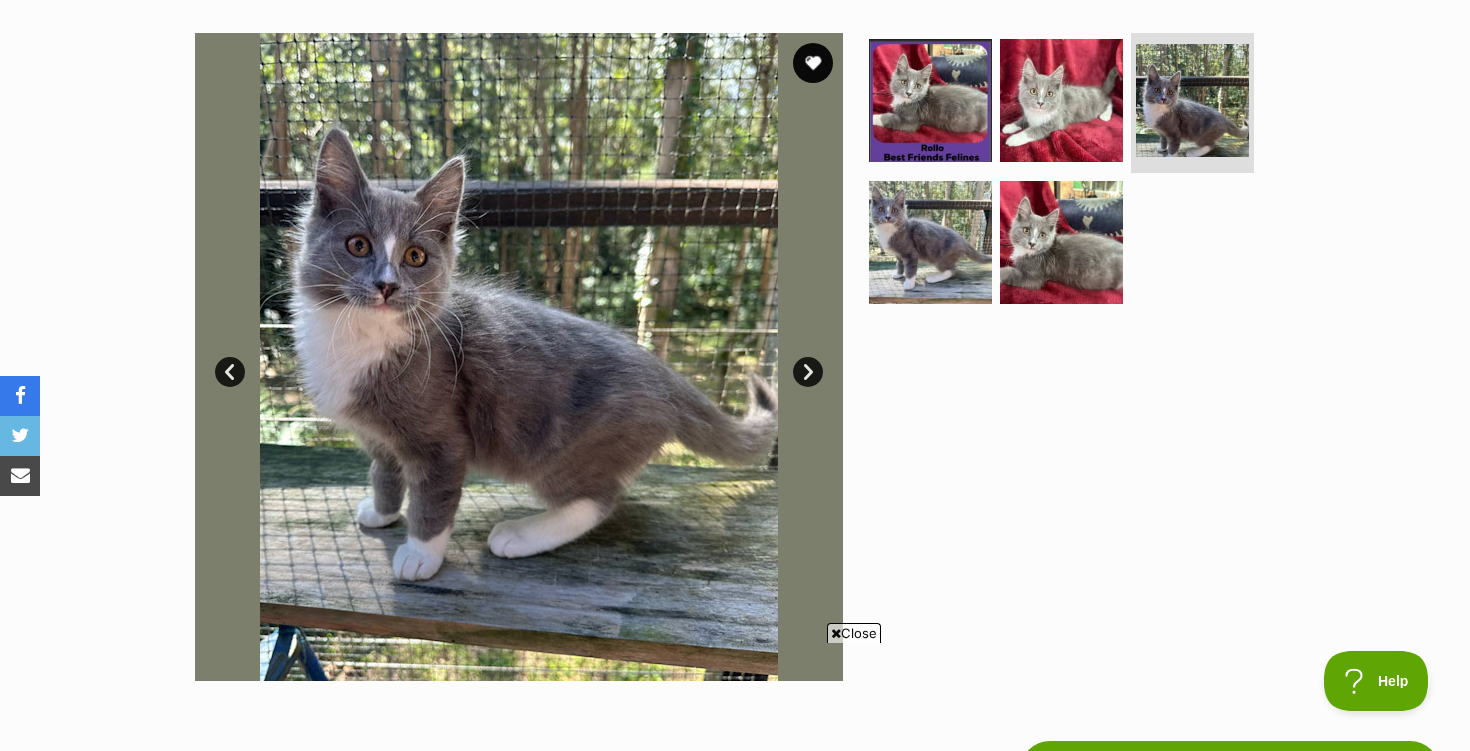 click on "Next" at bounding box center [808, 372] 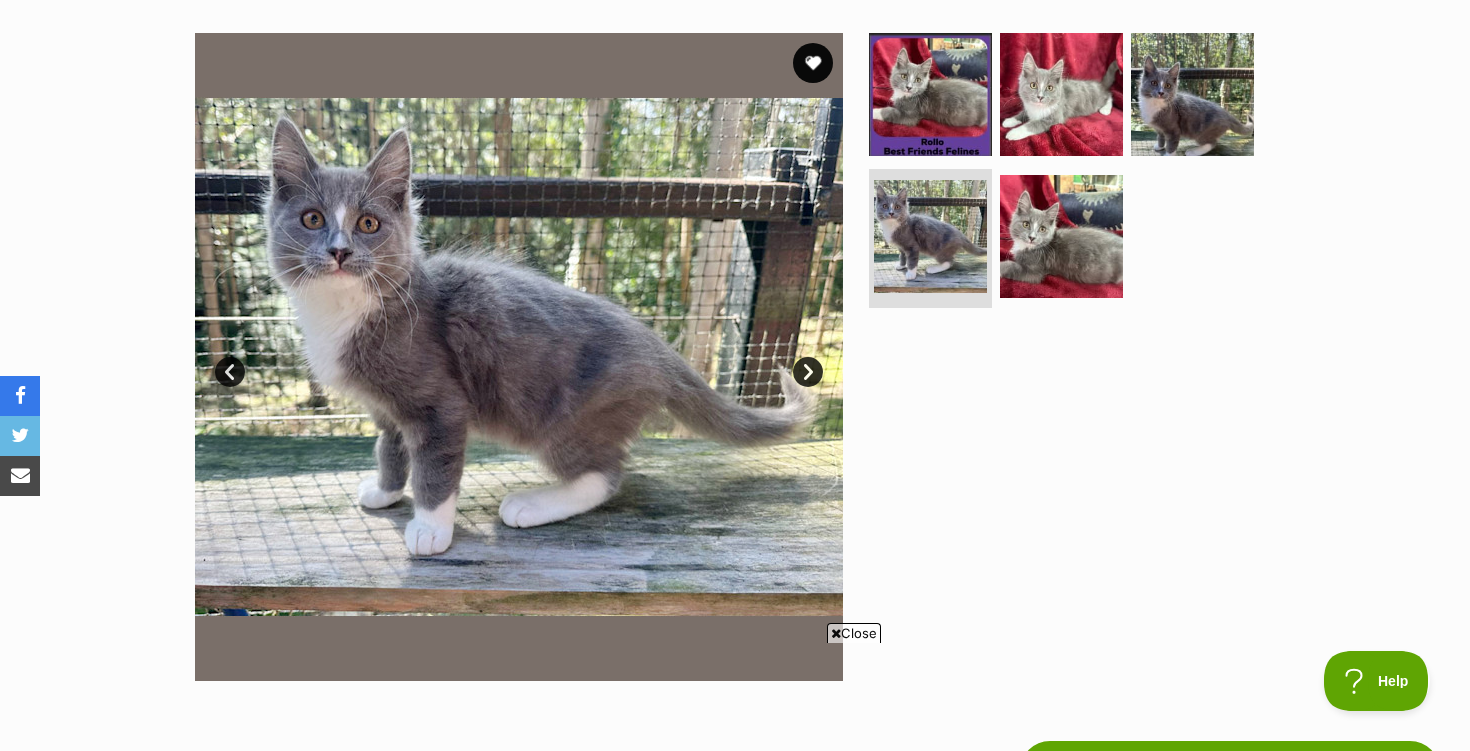 click on "Next" at bounding box center (808, 372) 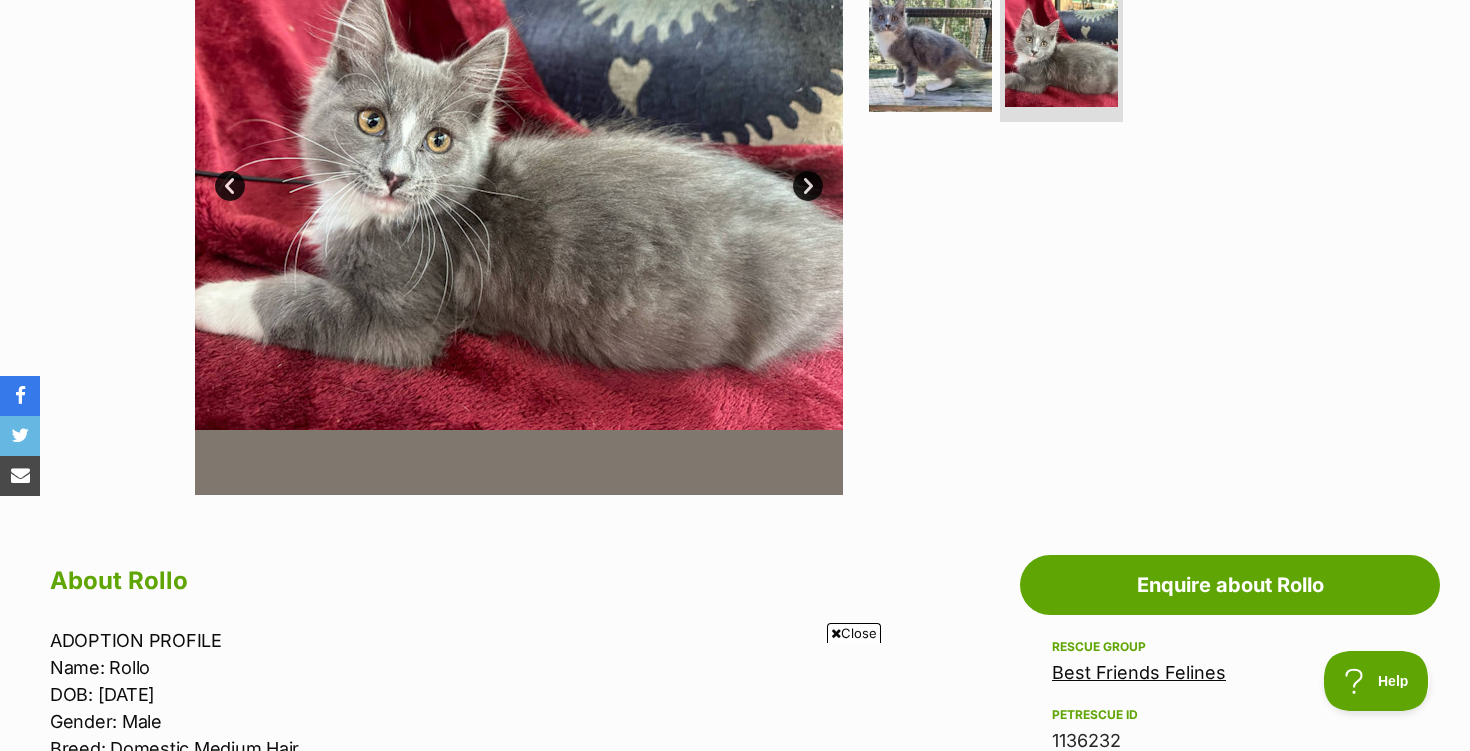 scroll, scrollTop: 559, scrollLeft: 0, axis: vertical 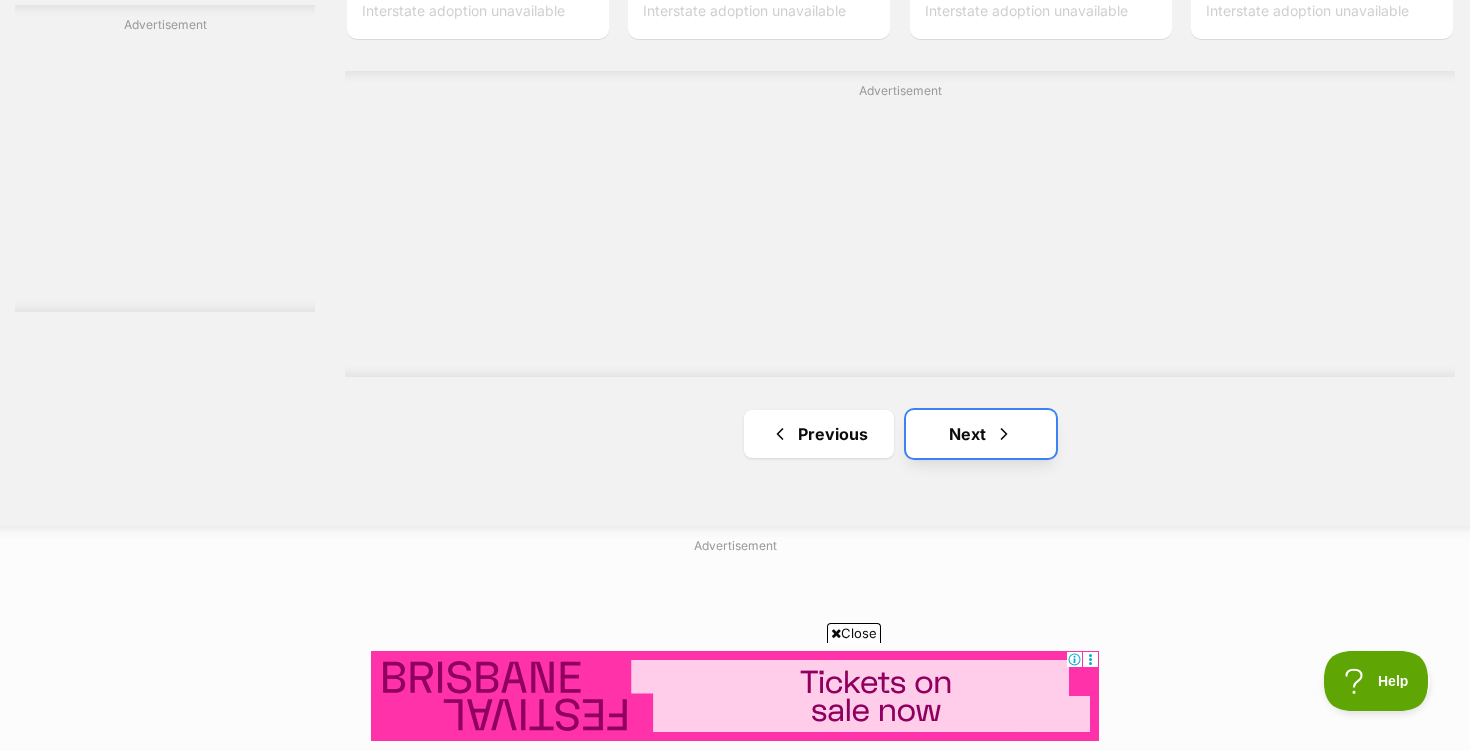 click on "Next" at bounding box center [981, 434] 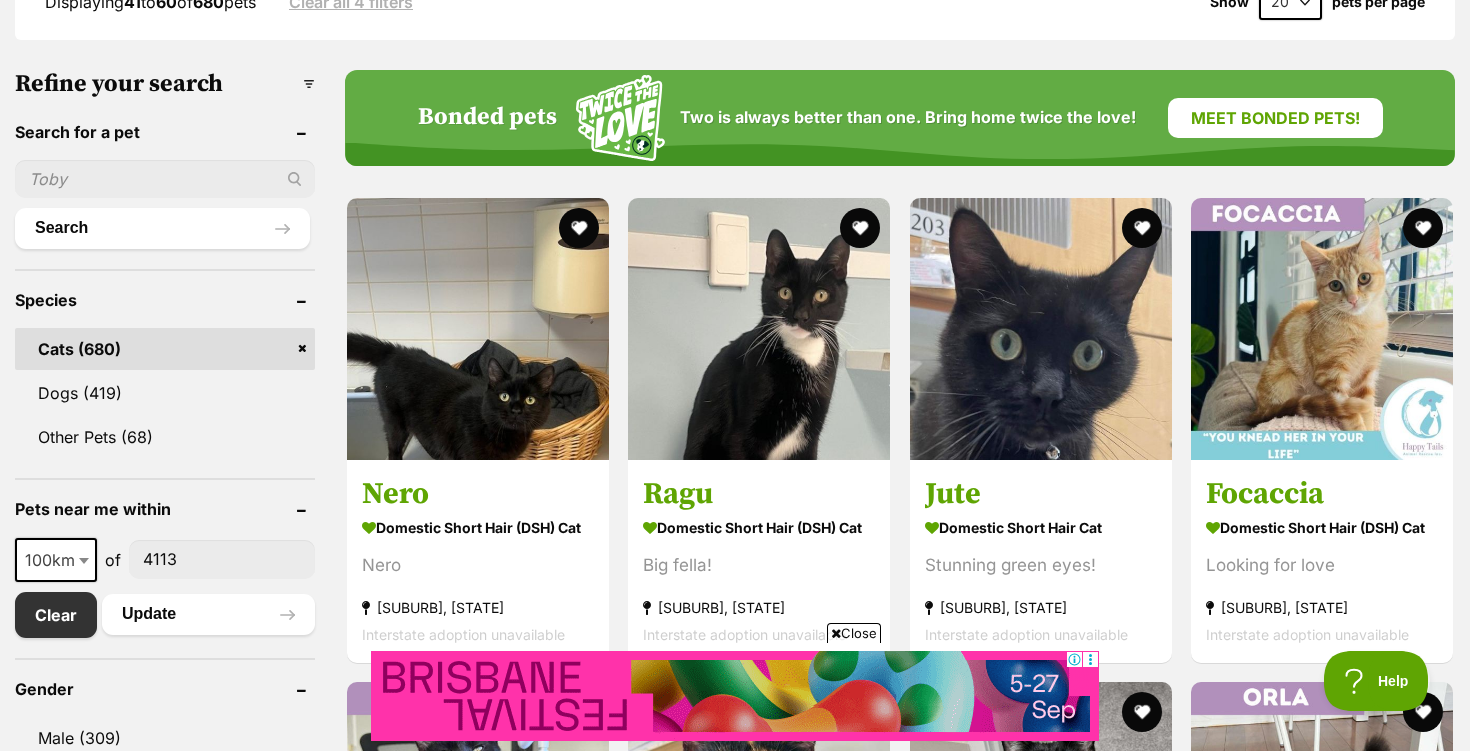 scroll, scrollTop: 0, scrollLeft: 0, axis: both 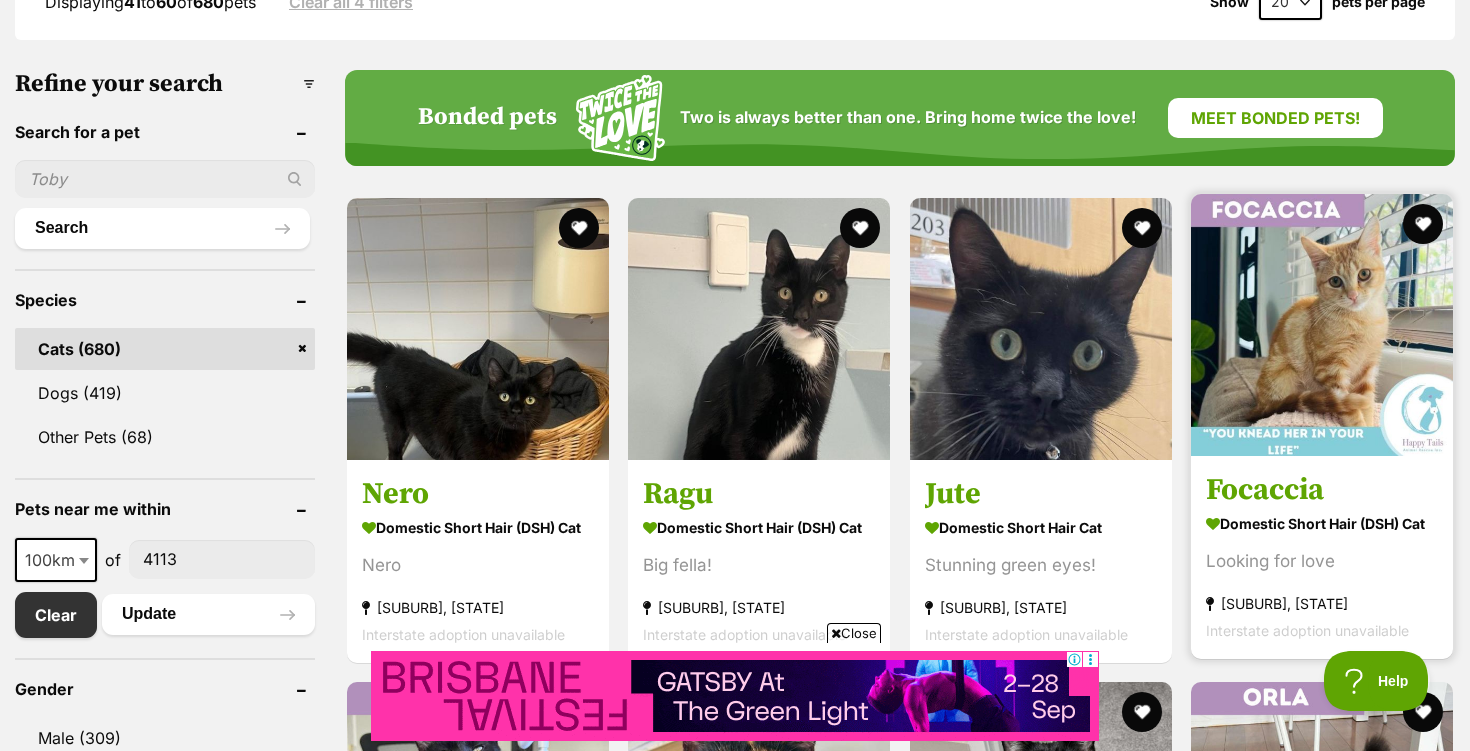click at bounding box center [1322, 325] 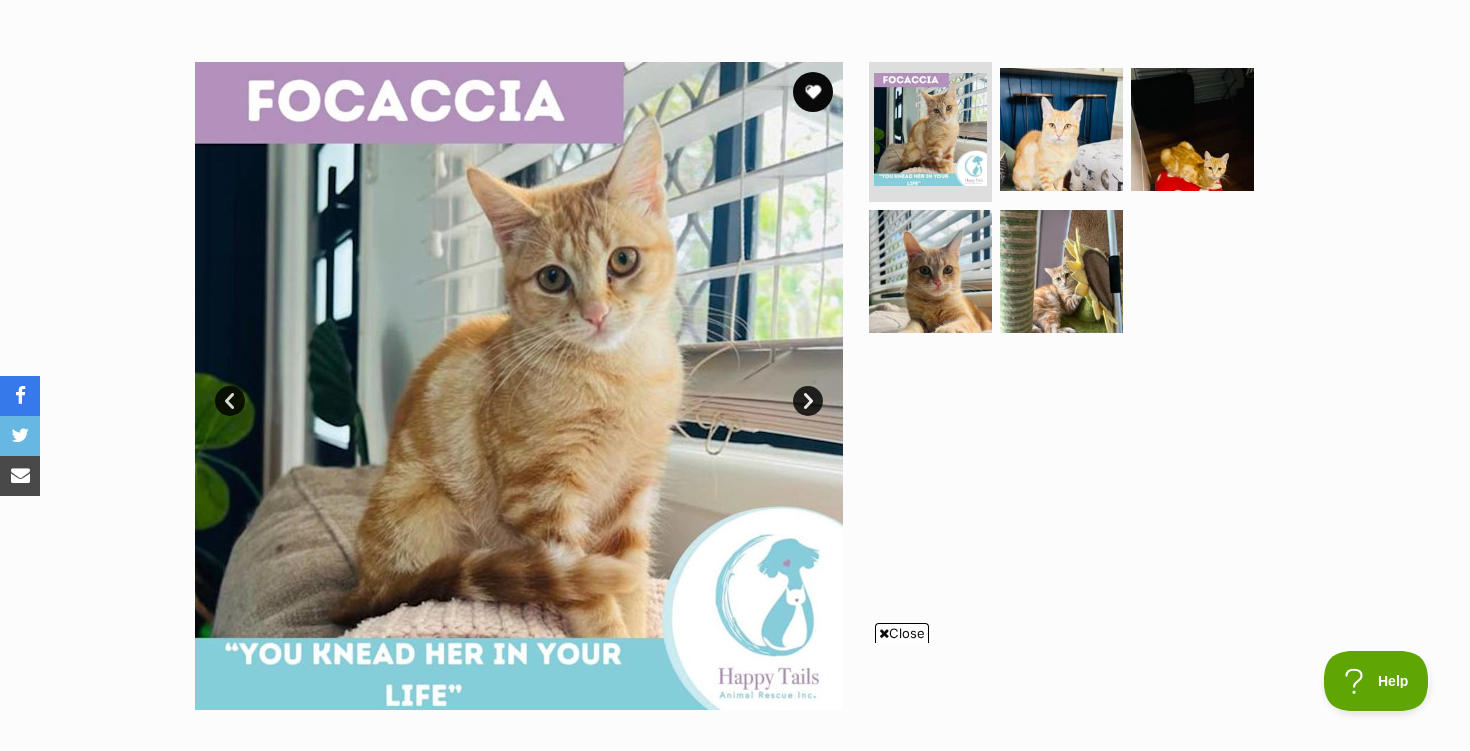 scroll, scrollTop: 344, scrollLeft: 0, axis: vertical 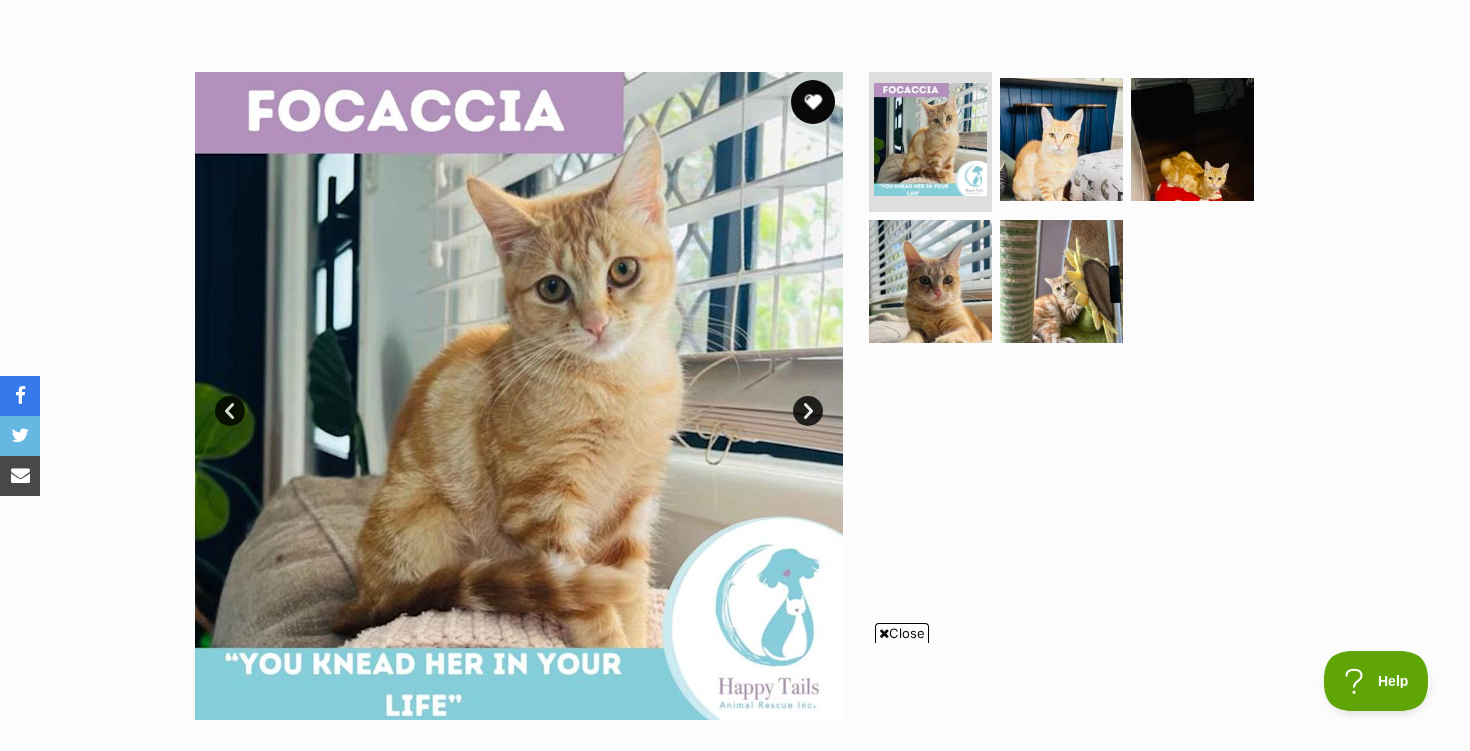 click at bounding box center (813, 102) 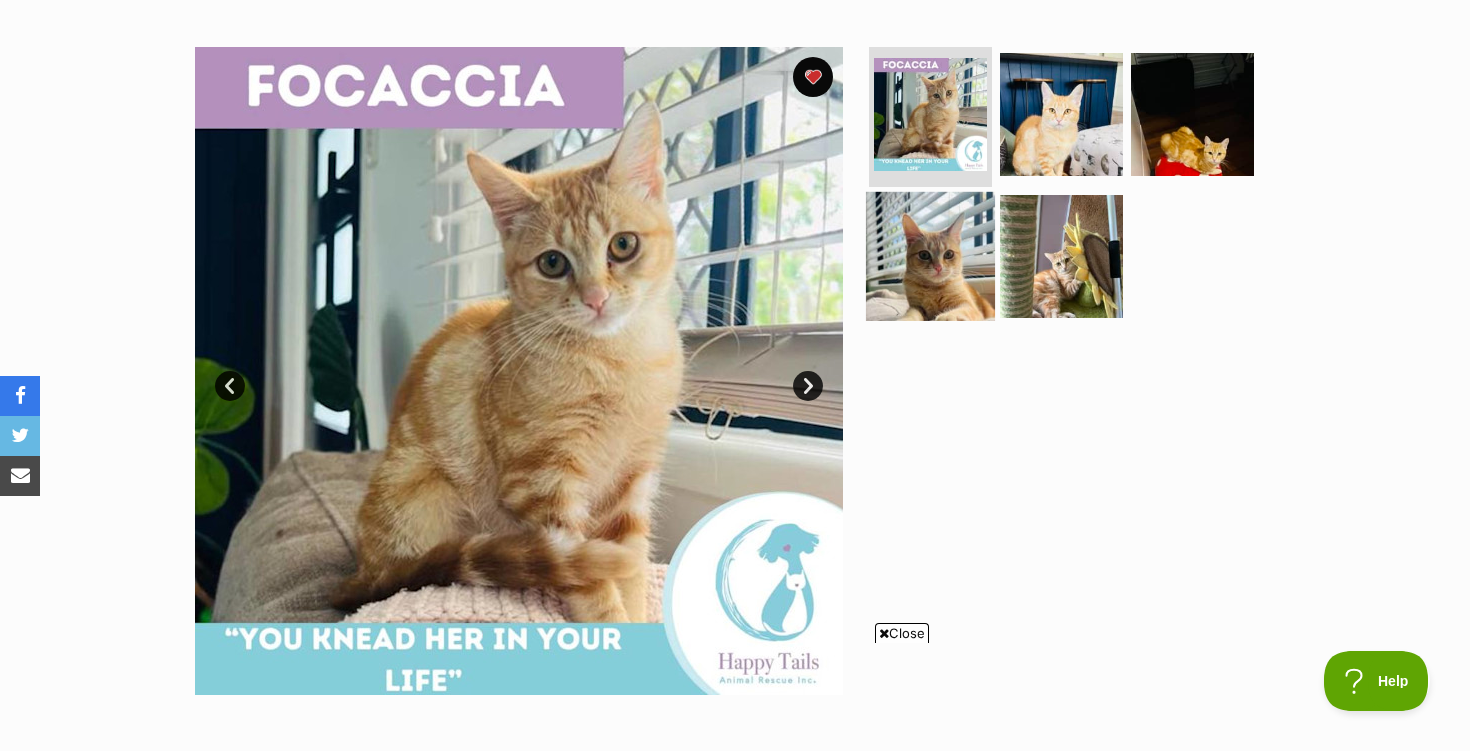 scroll, scrollTop: 368, scrollLeft: 0, axis: vertical 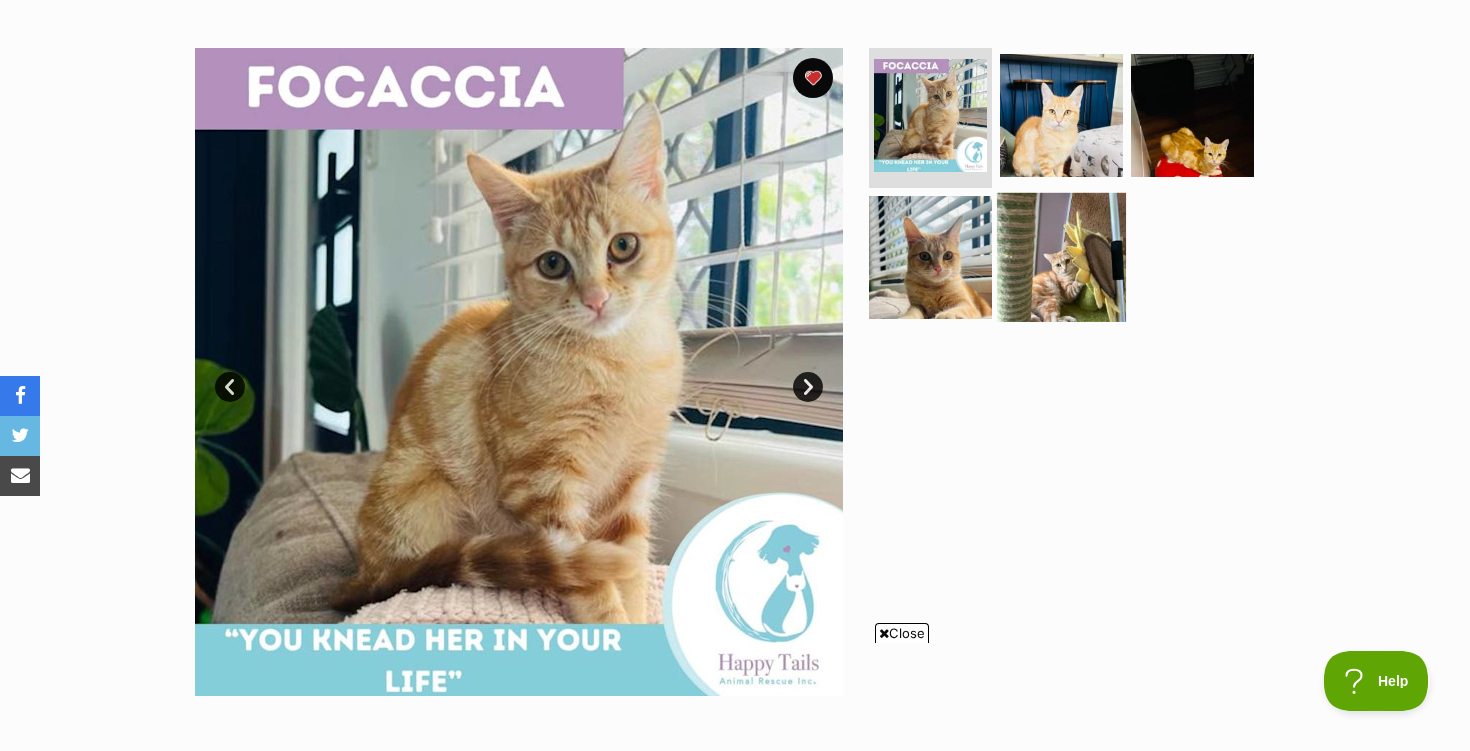click at bounding box center (1061, 256) 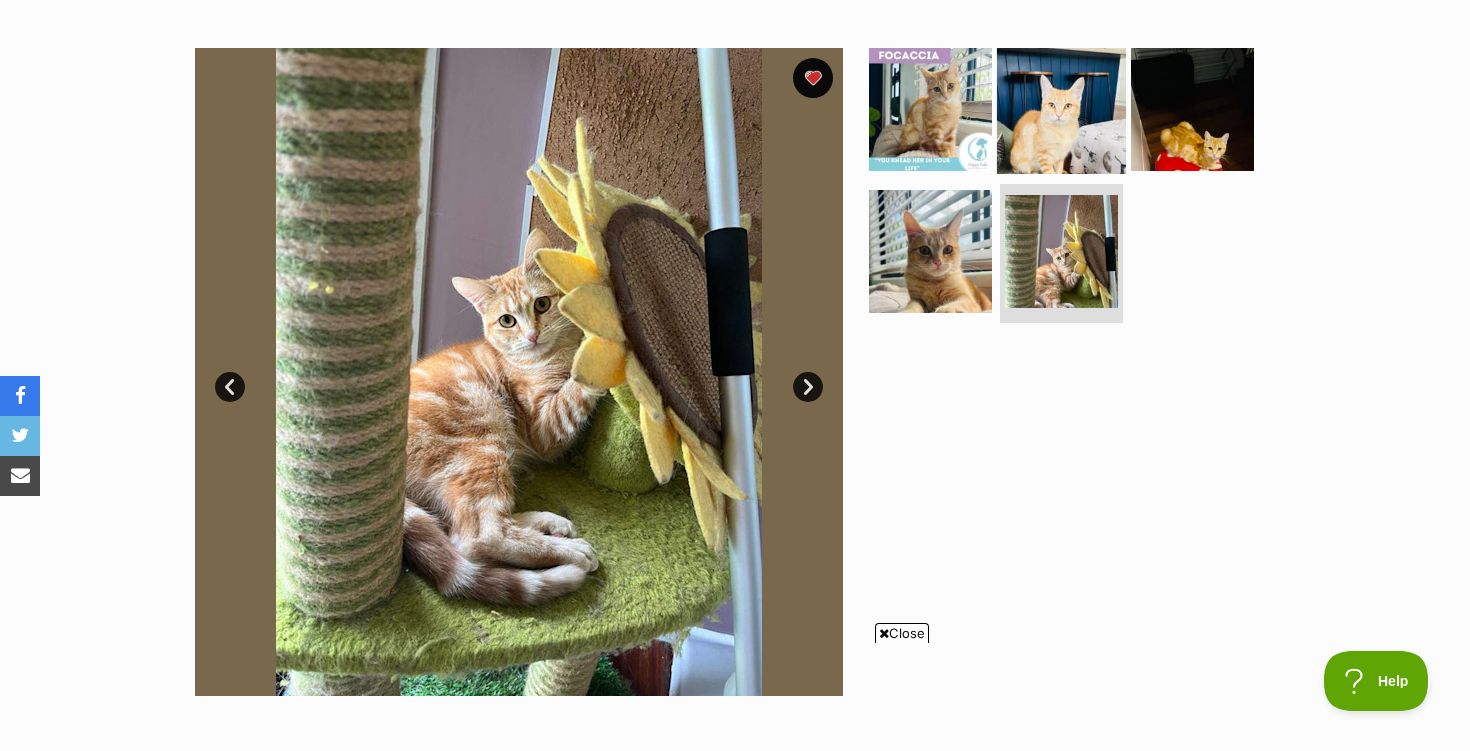 click at bounding box center [1061, 109] 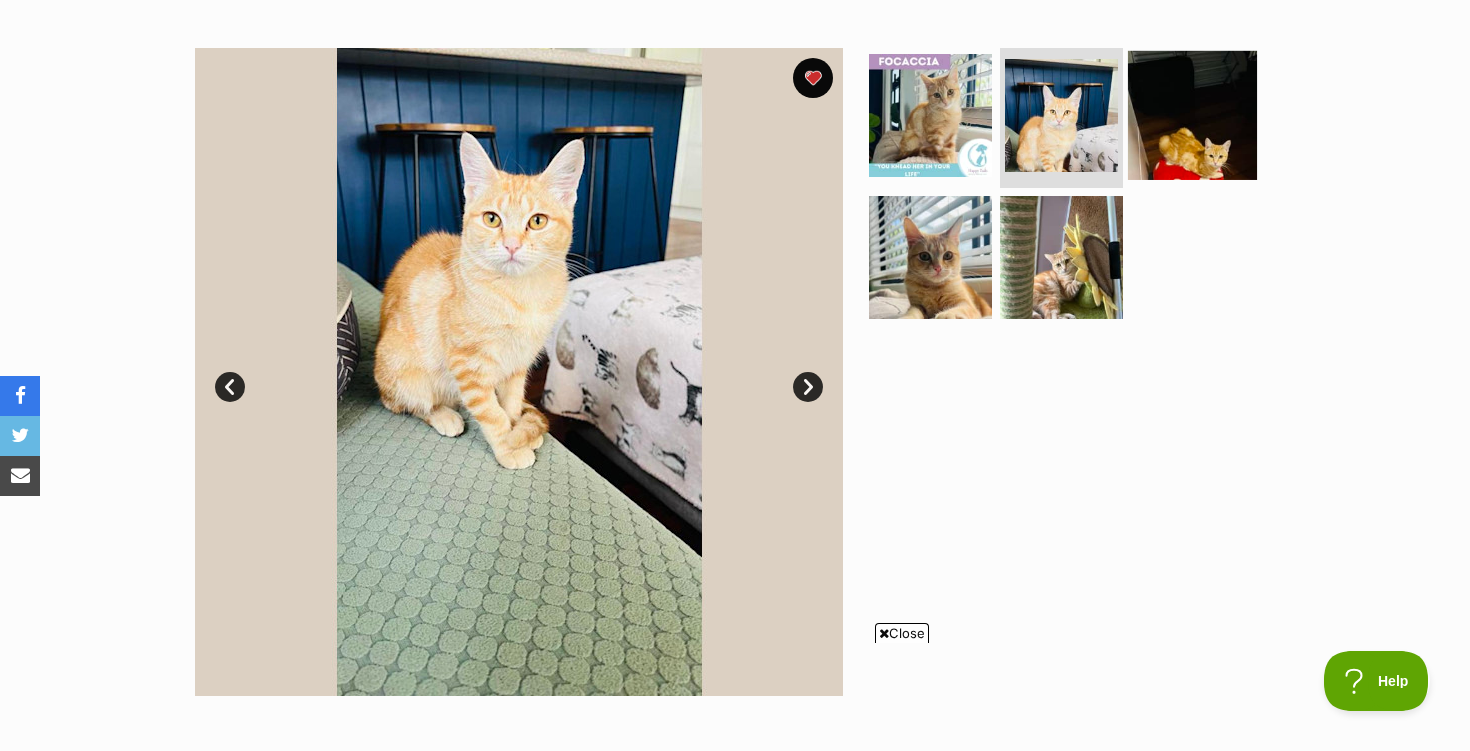 click at bounding box center (1192, 115) 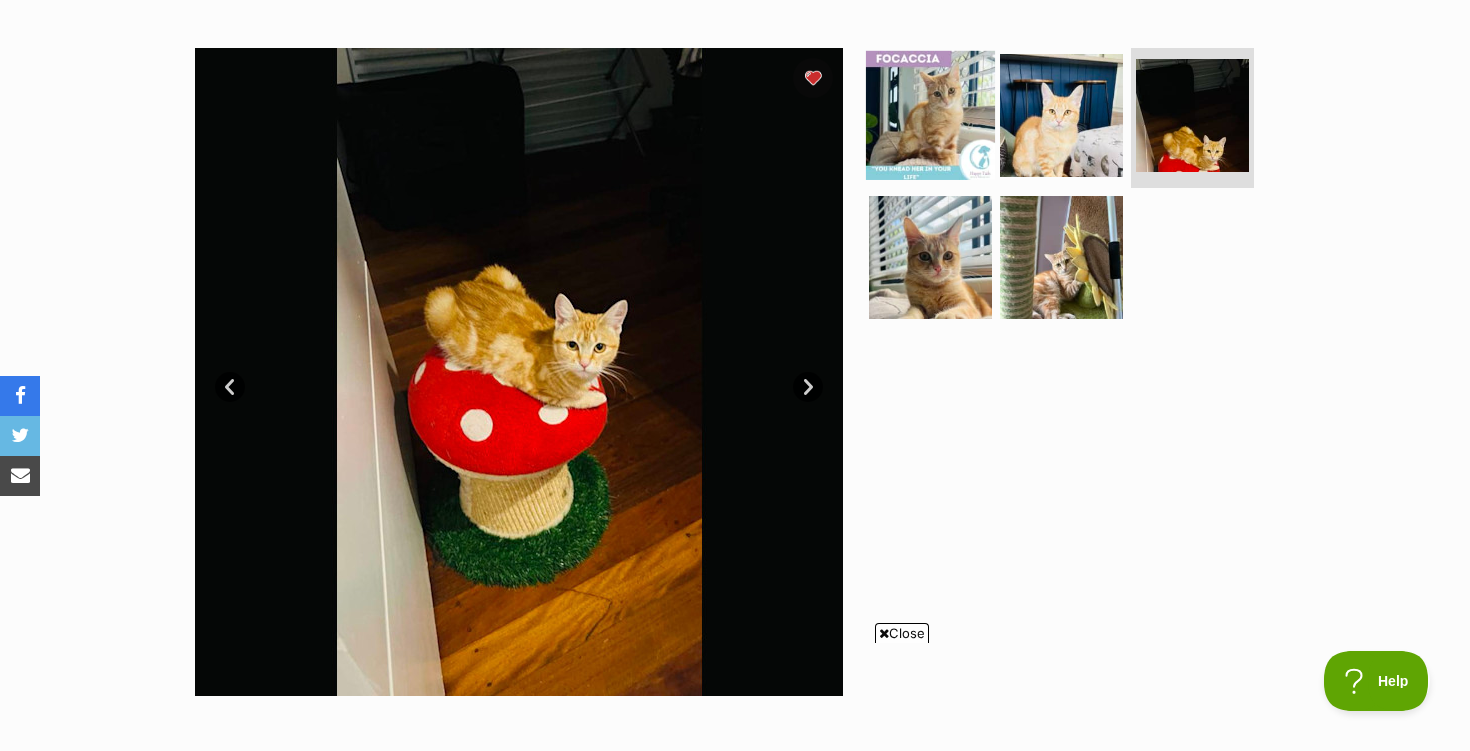 click at bounding box center [930, 115] 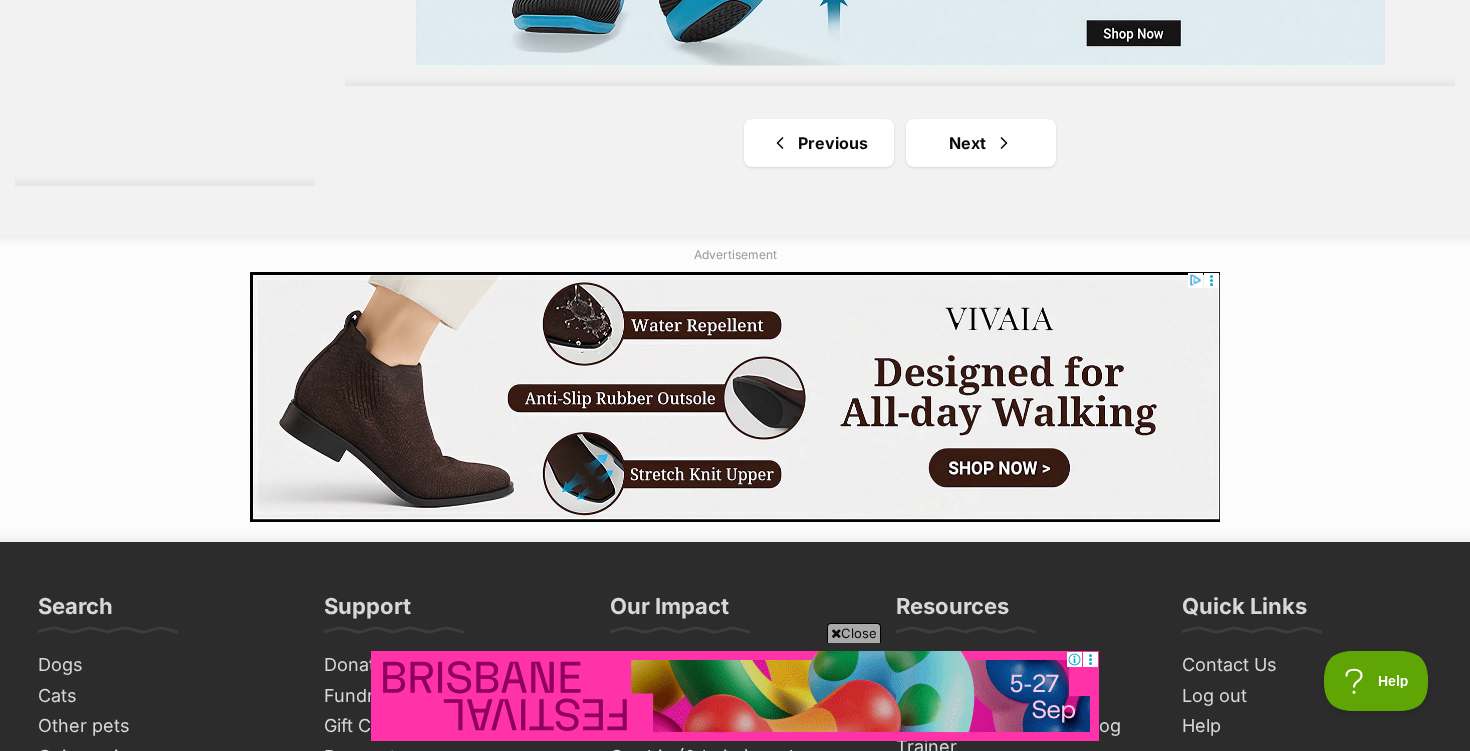 scroll, scrollTop: 3970, scrollLeft: 0, axis: vertical 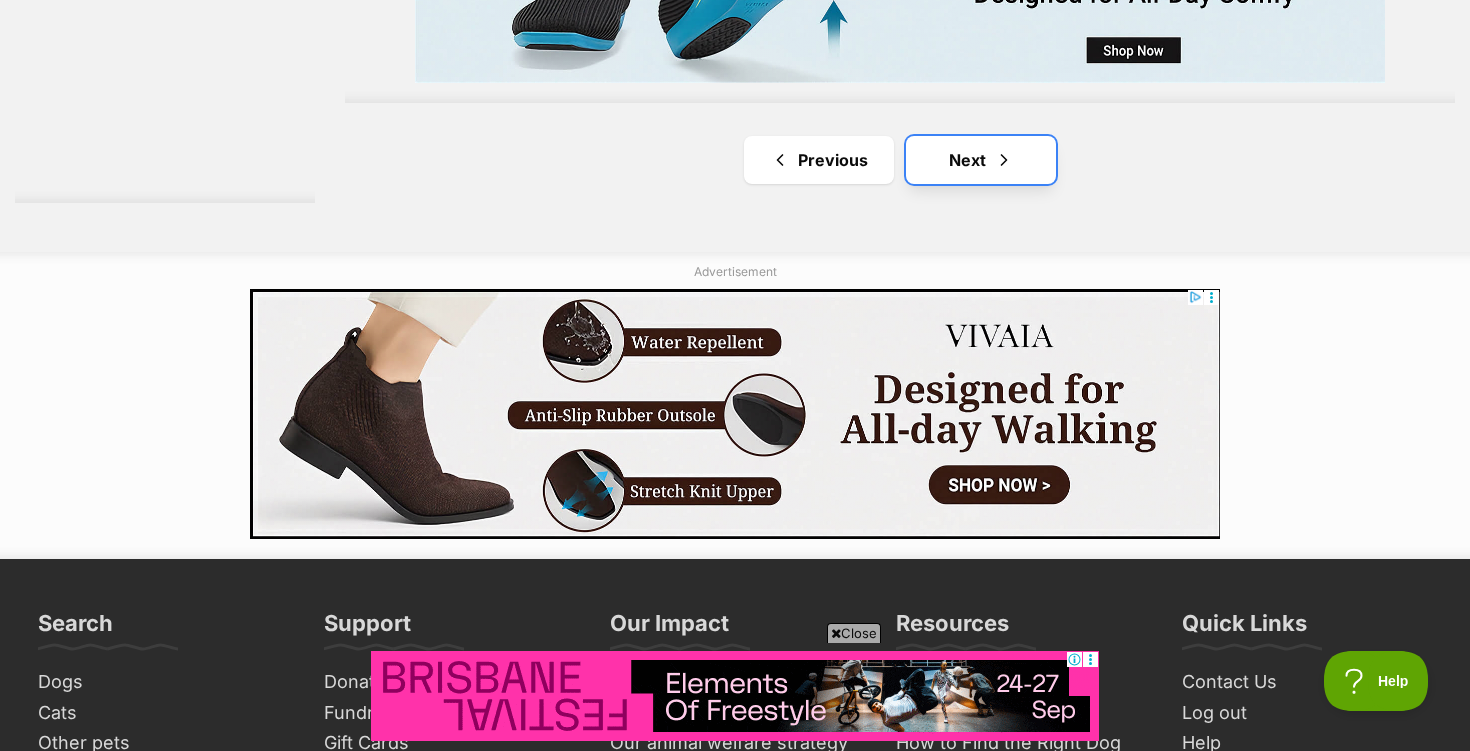 click on "Next" at bounding box center [981, 160] 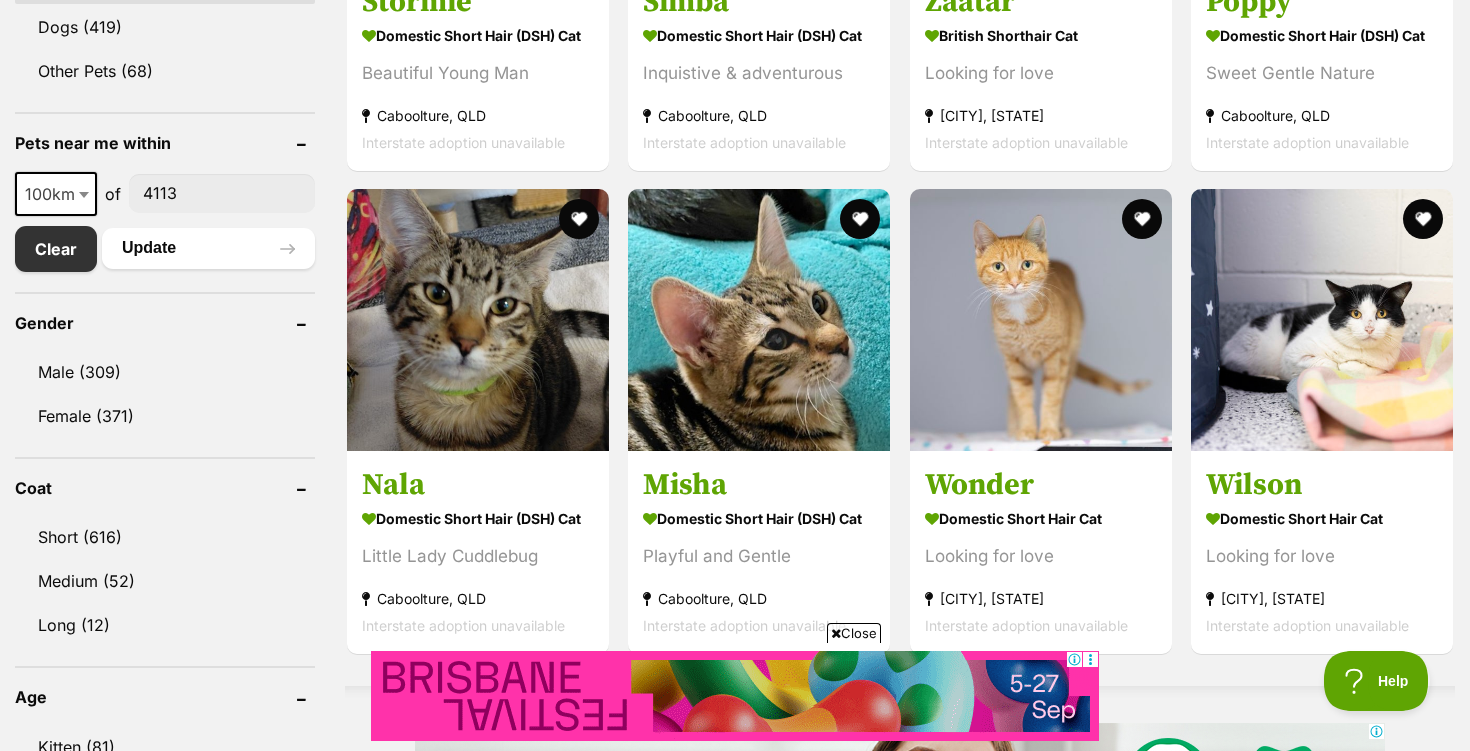 scroll, scrollTop: 944, scrollLeft: 0, axis: vertical 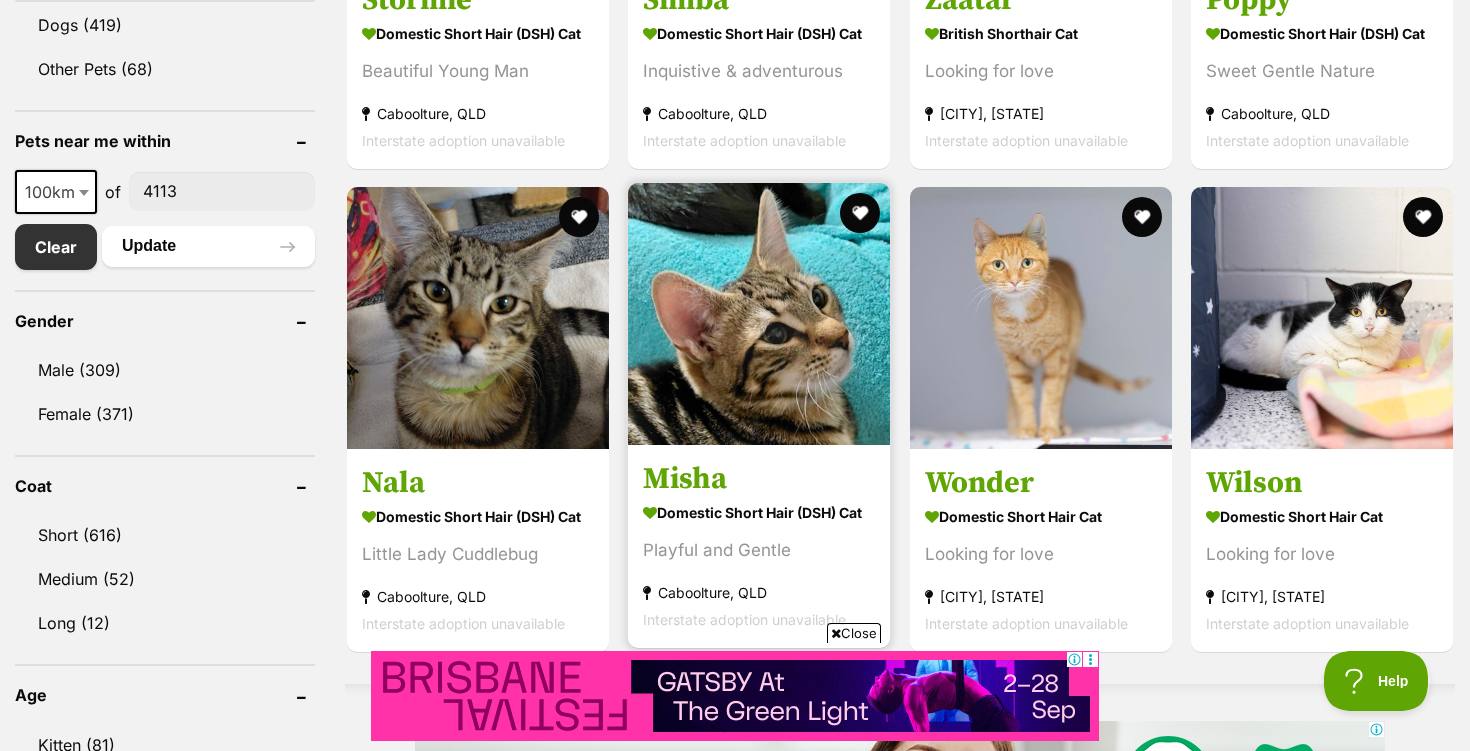 click at bounding box center [759, 314] 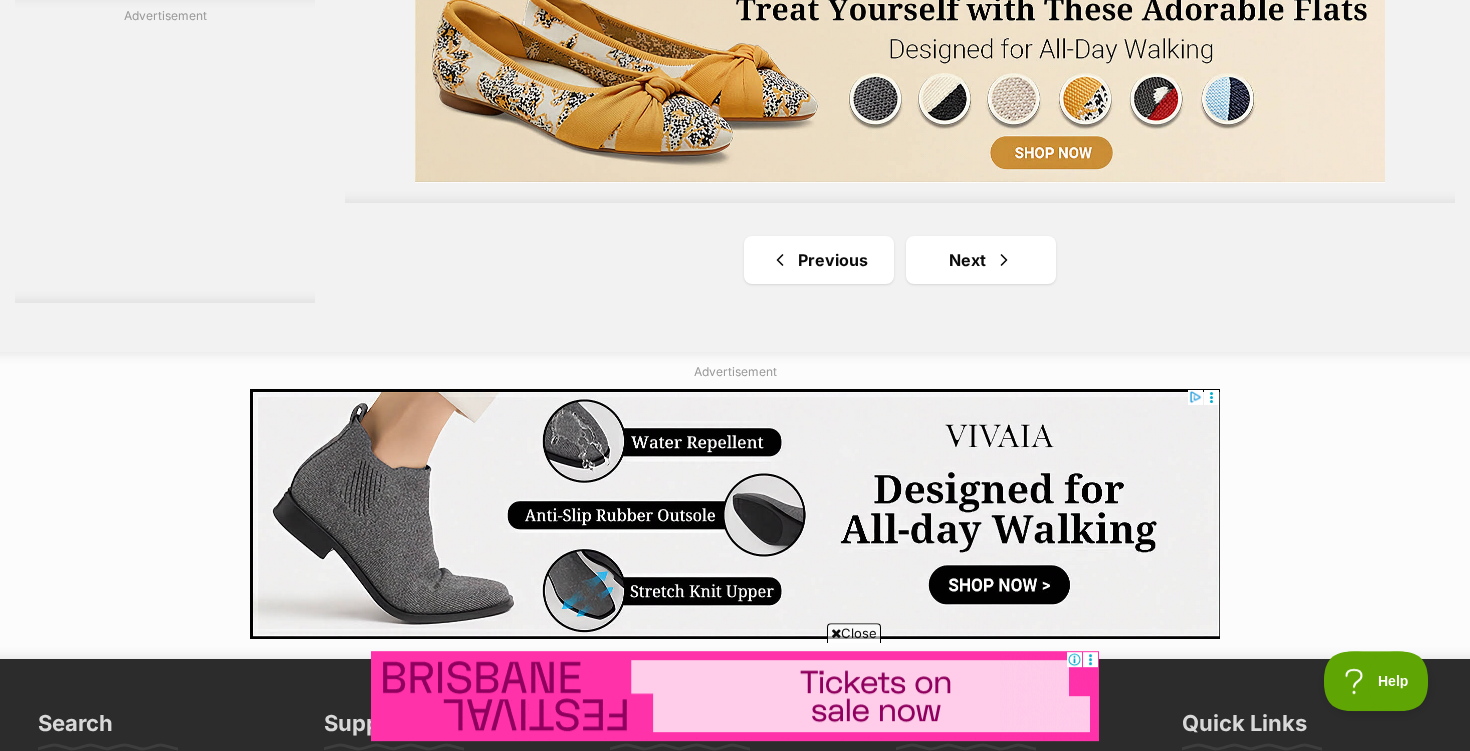 scroll, scrollTop: 3721, scrollLeft: 0, axis: vertical 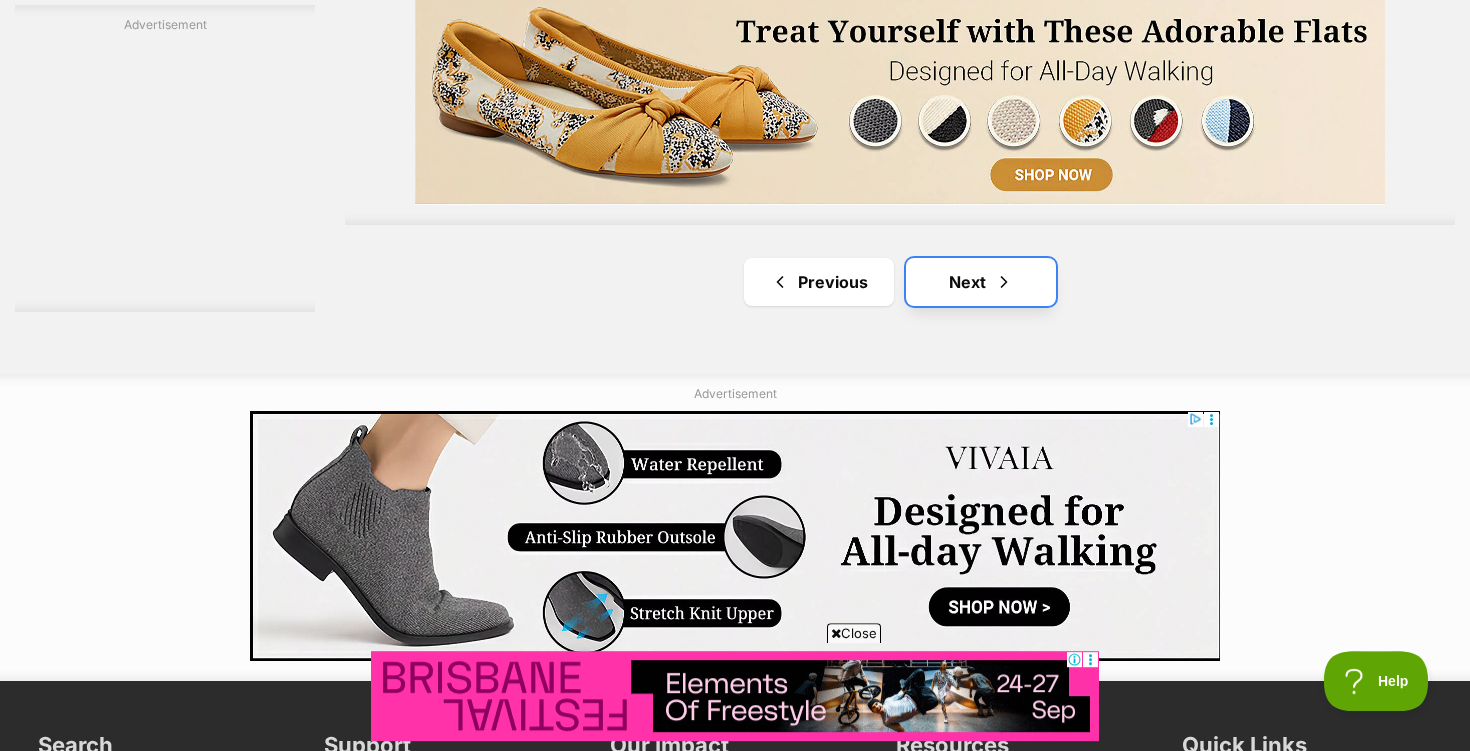 click on "Next" at bounding box center [981, 282] 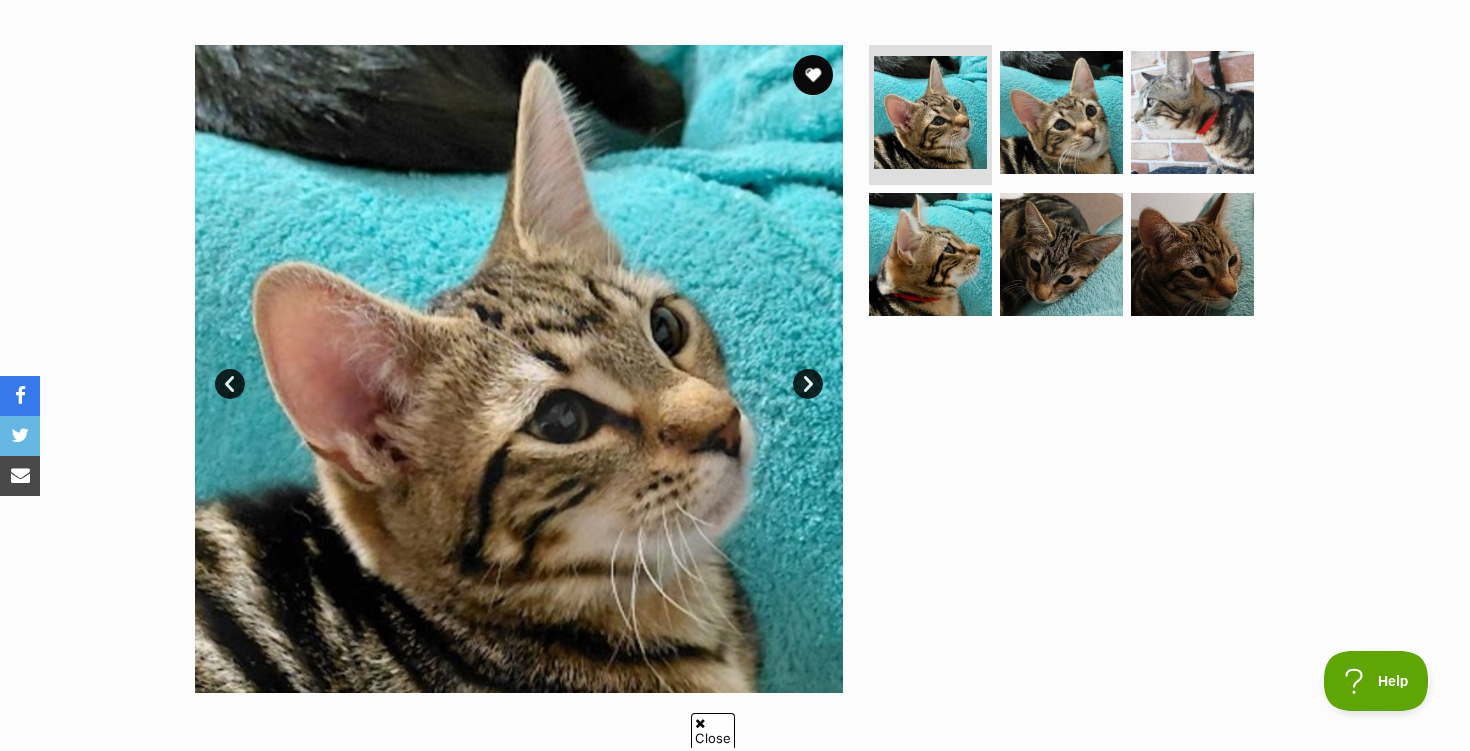 scroll, scrollTop: 353, scrollLeft: 0, axis: vertical 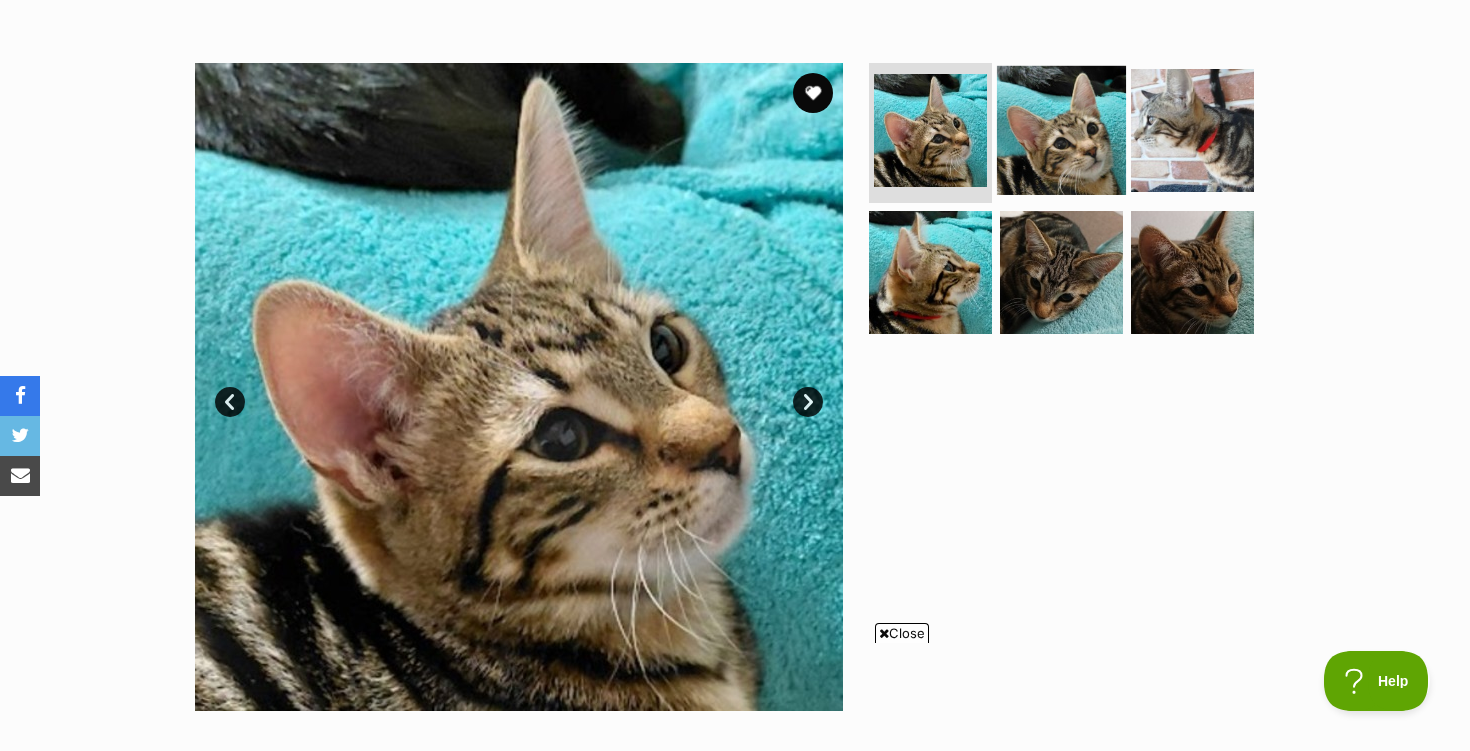 click at bounding box center [1061, 130] 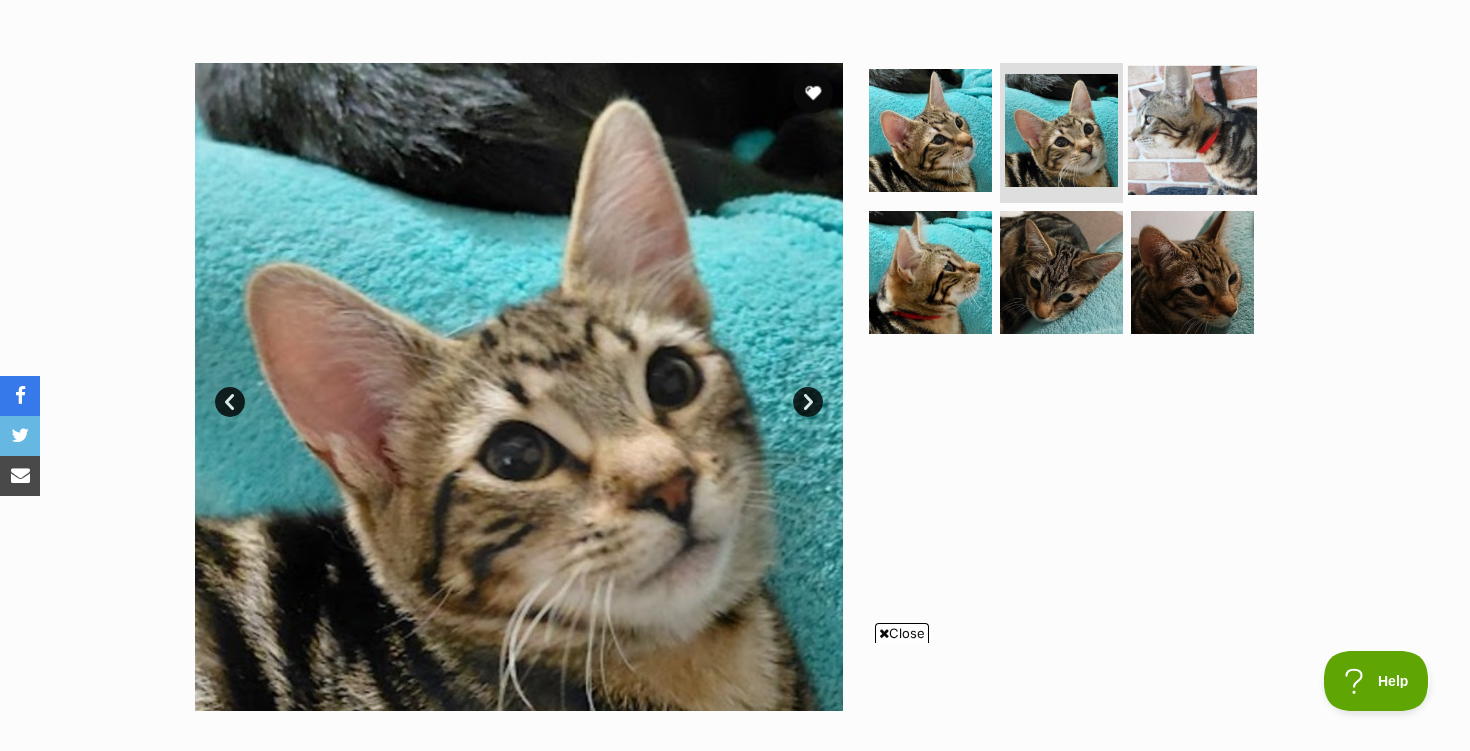 click at bounding box center (1192, 130) 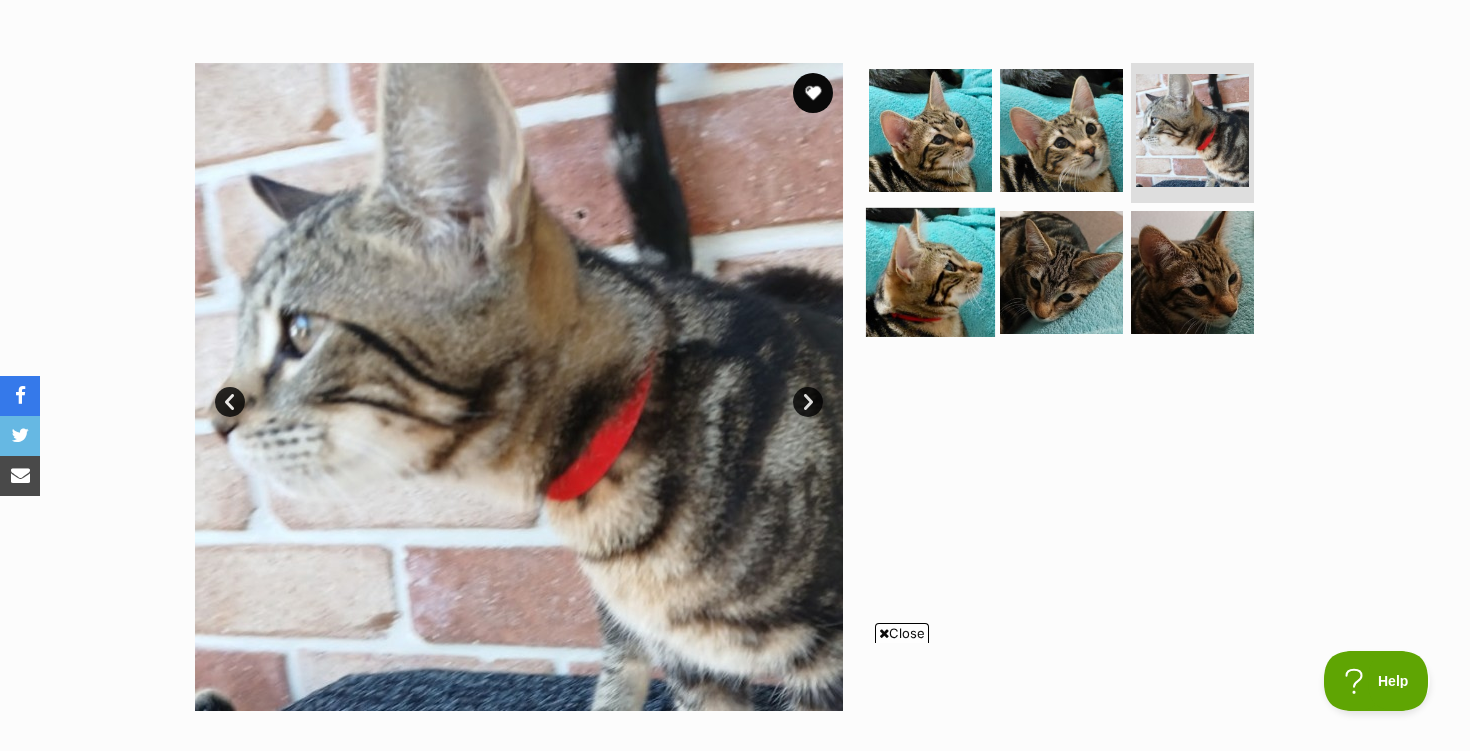 click at bounding box center [930, 271] 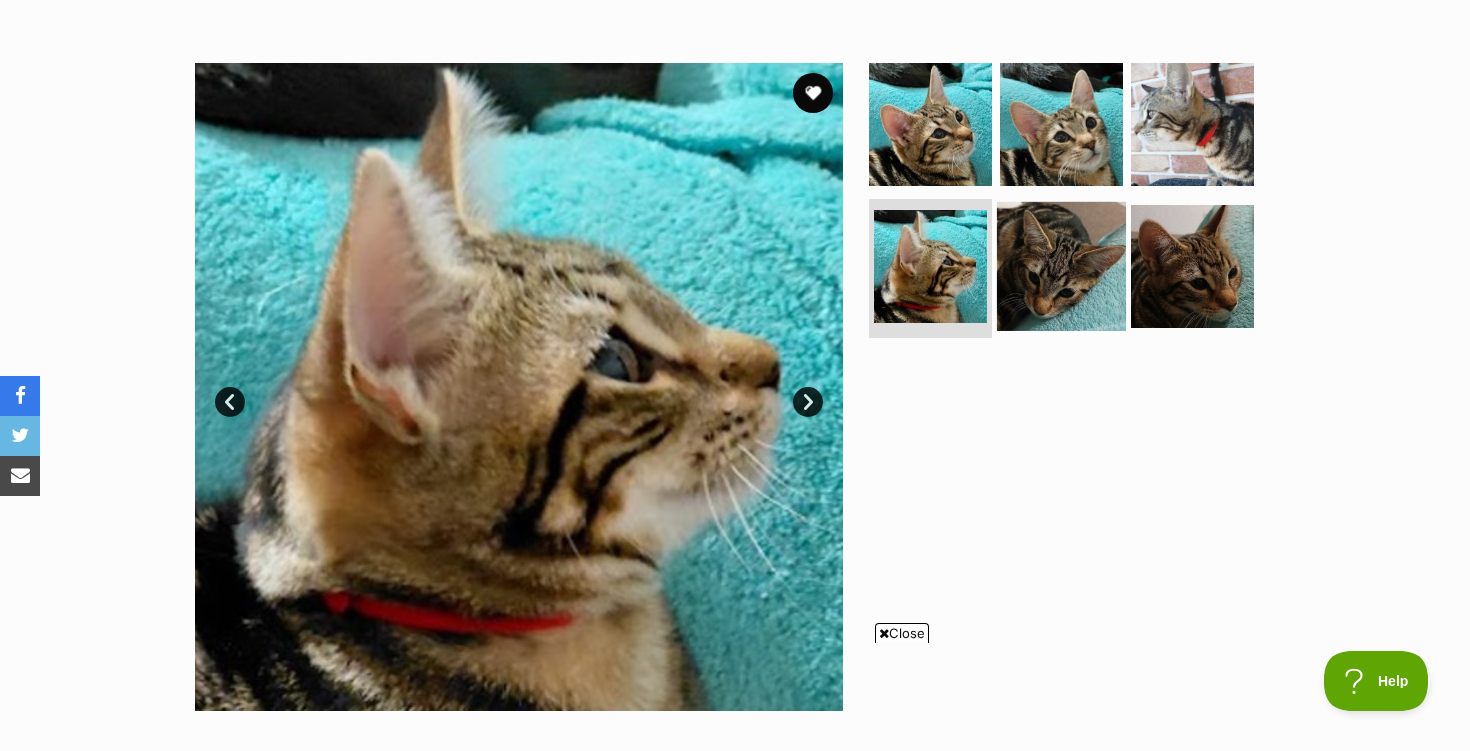 click at bounding box center [1061, 265] 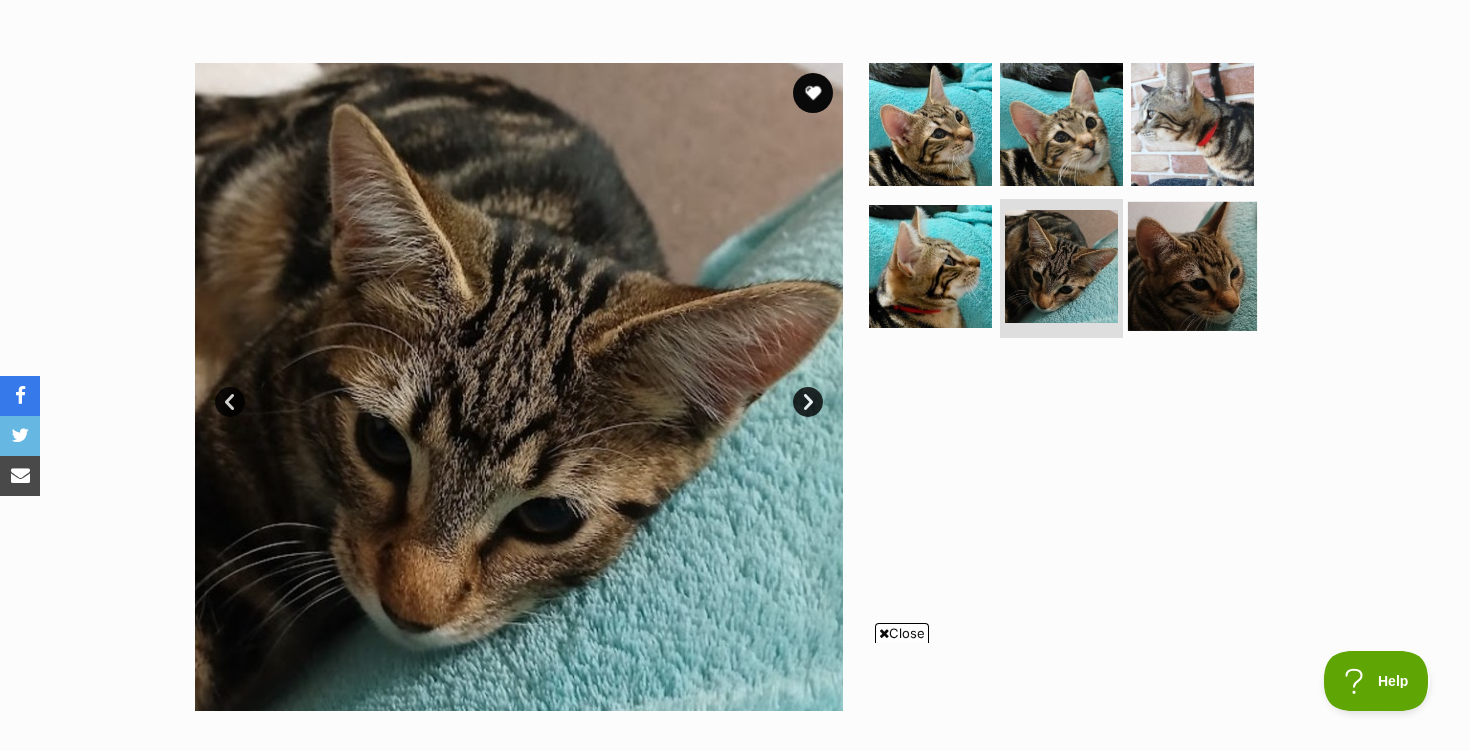 click at bounding box center (1192, 265) 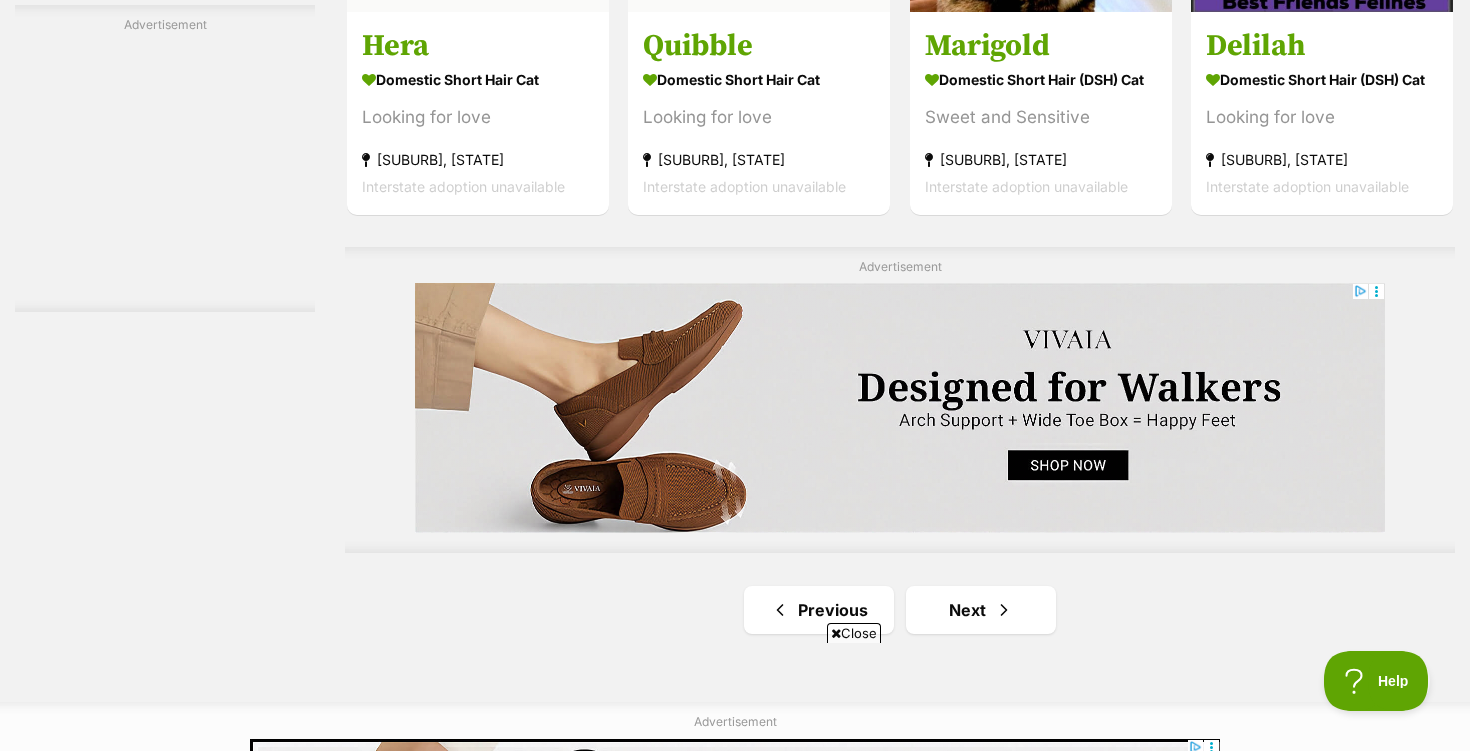 scroll, scrollTop: 3390, scrollLeft: 0, axis: vertical 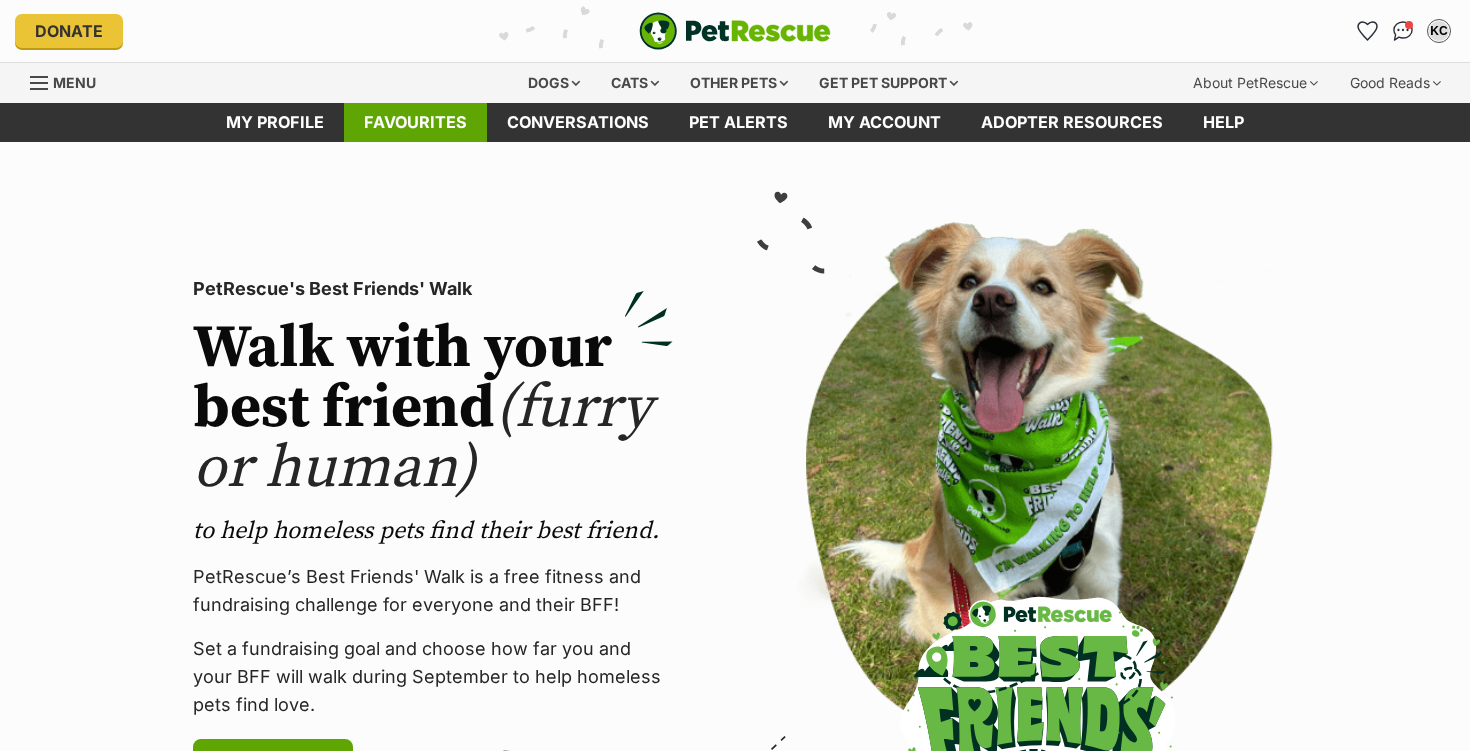 click on "Favourites" at bounding box center [415, 122] 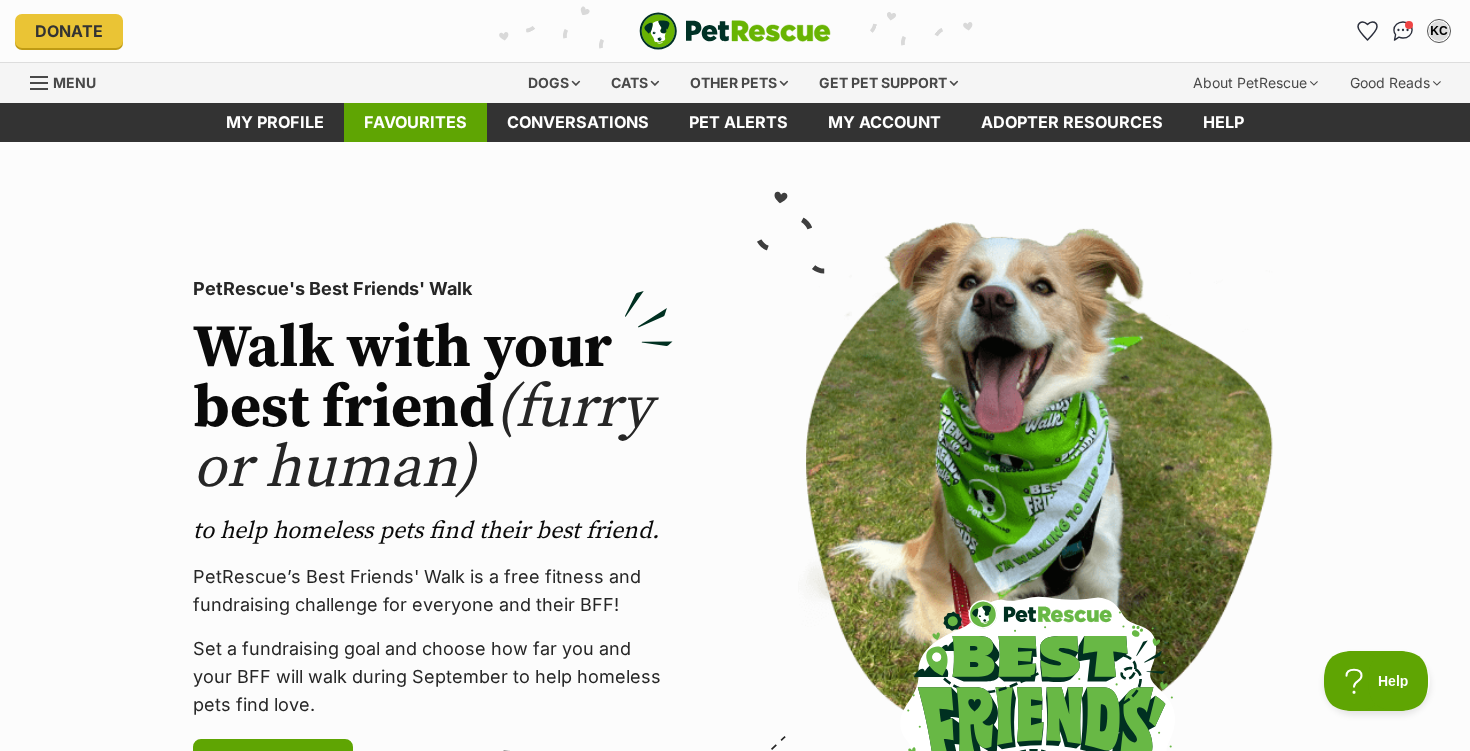 scroll, scrollTop: 0, scrollLeft: 0, axis: both 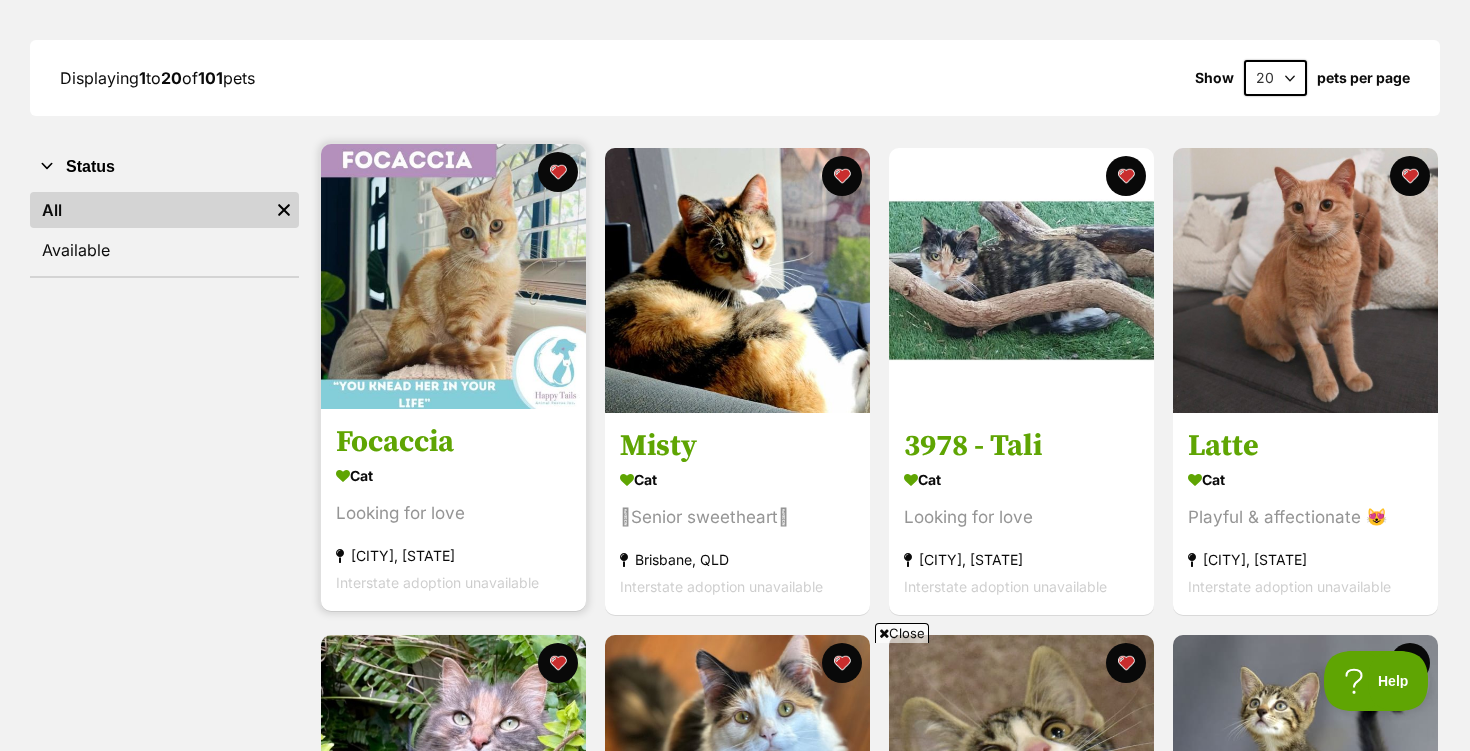 click at bounding box center (453, 276) 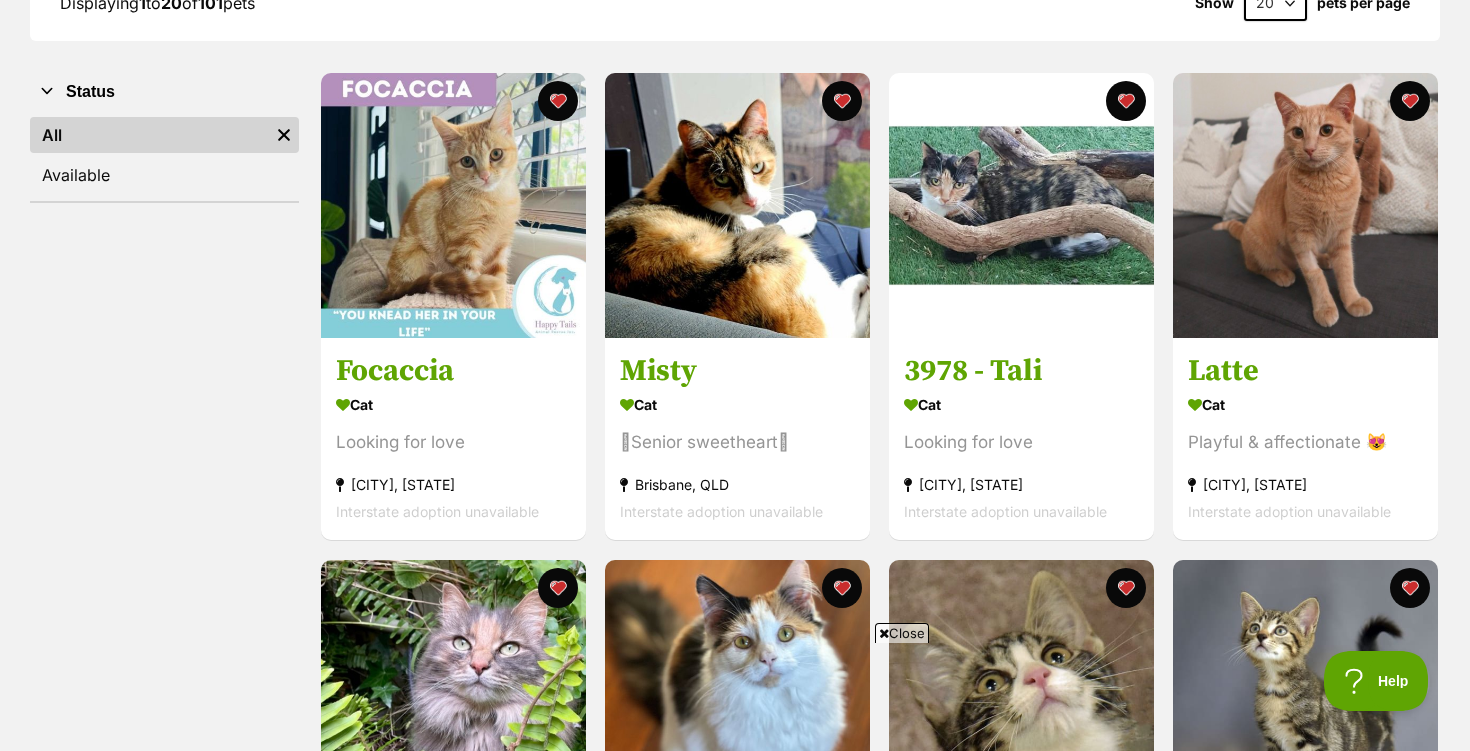 scroll, scrollTop: 334, scrollLeft: 0, axis: vertical 